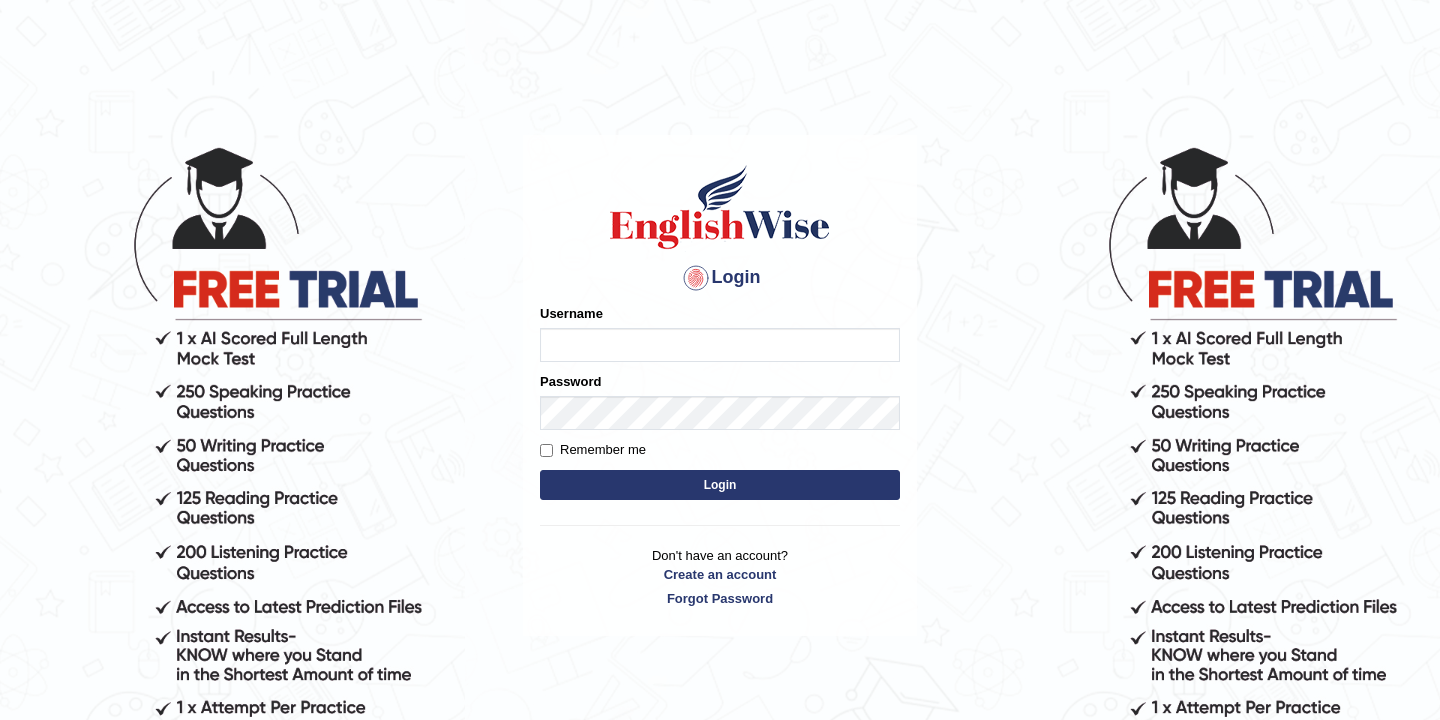 scroll, scrollTop: 0, scrollLeft: 0, axis: both 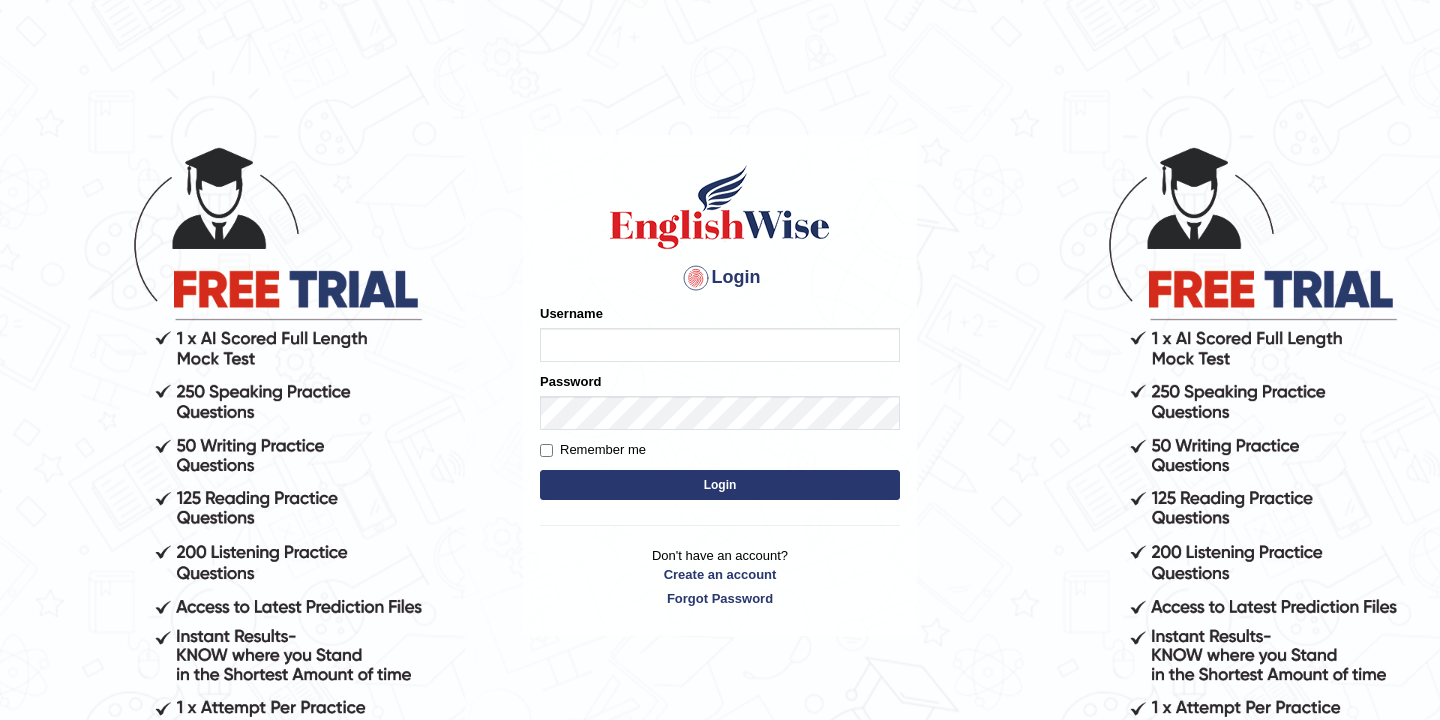 type on "bikramgurung_parramatta" 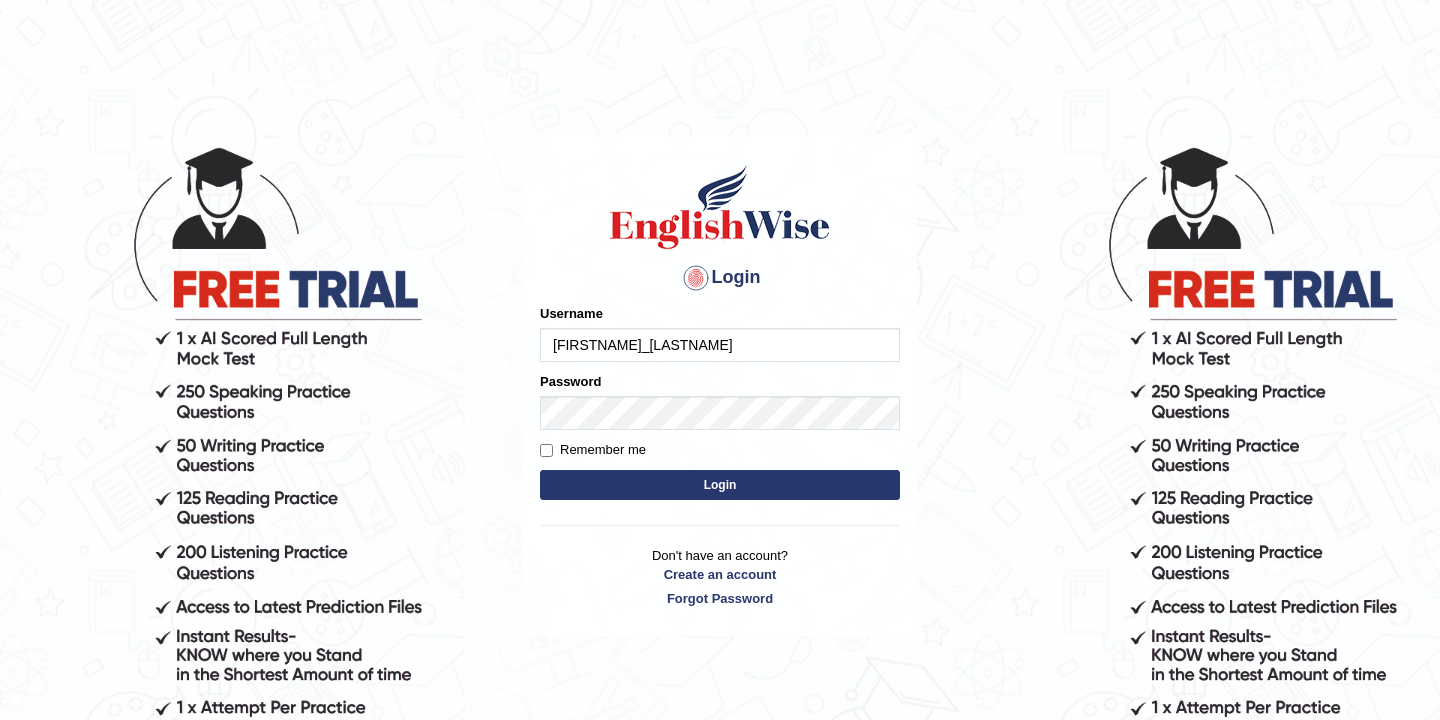 click on "Login" at bounding box center (720, 485) 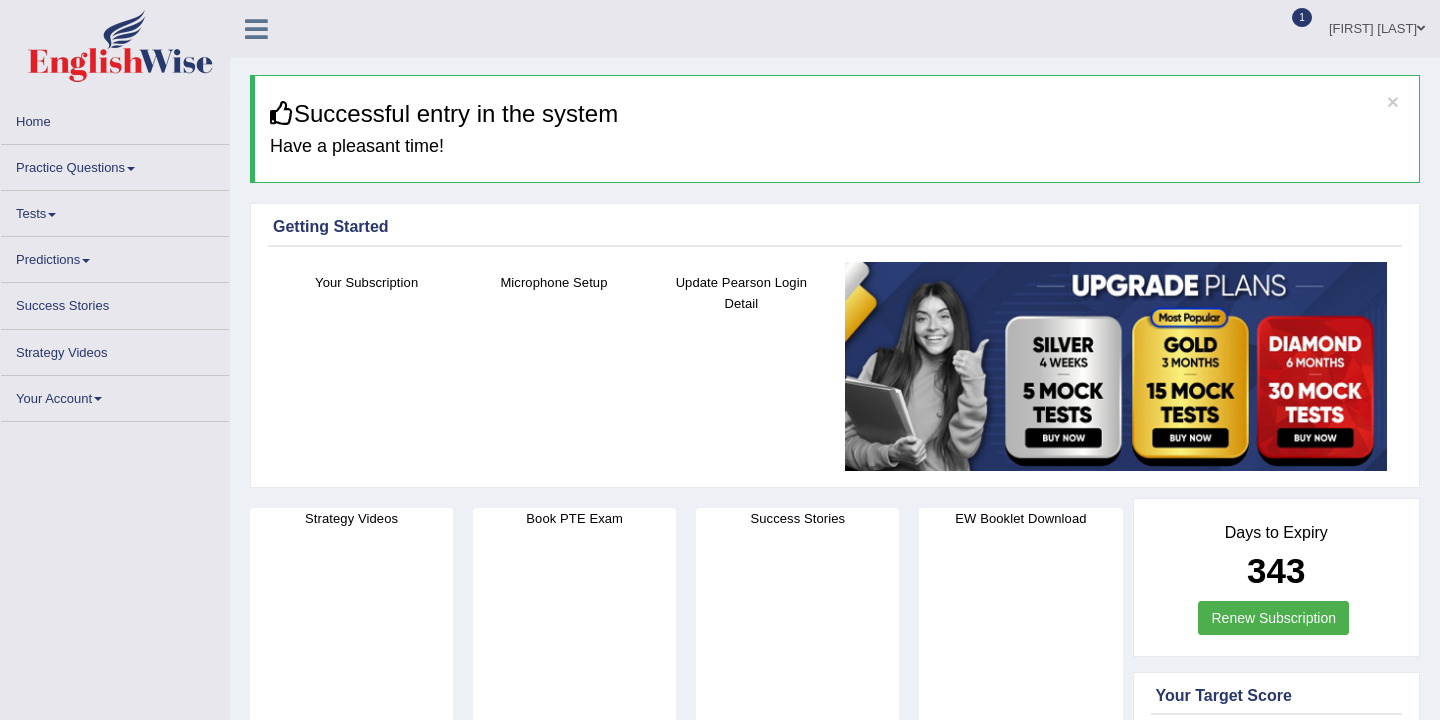 scroll, scrollTop: 0, scrollLeft: 0, axis: both 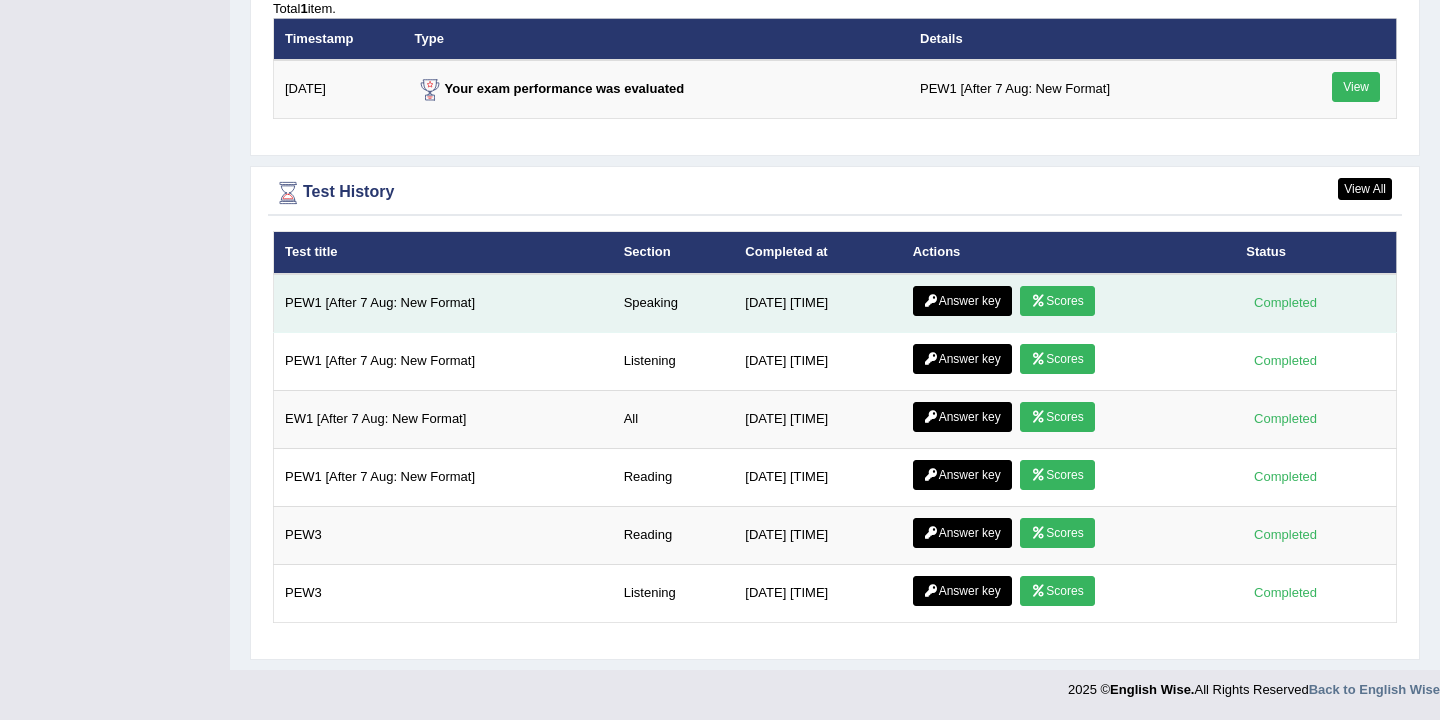 click on "Scores" at bounding box center [1057, 301] 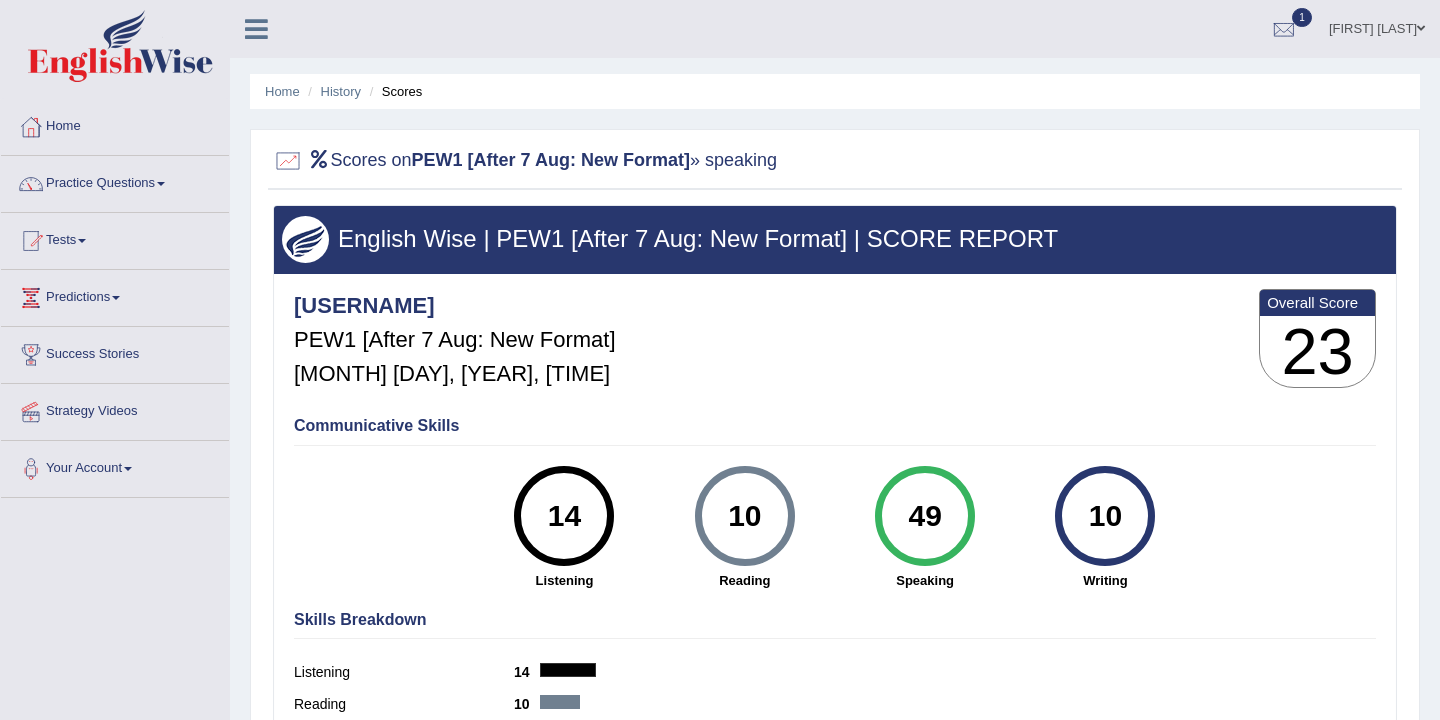 scroll, scrollTop: 0, scrollLeft: 0, axis: both 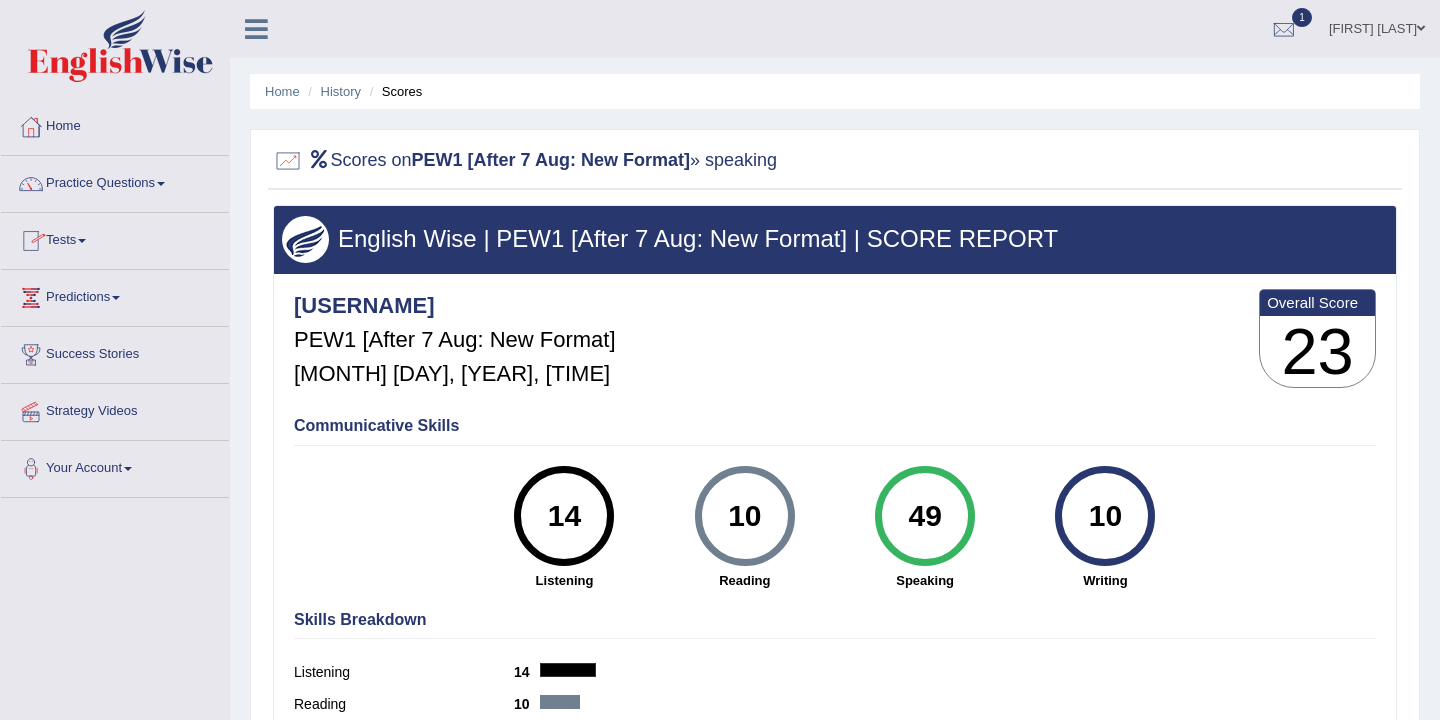 click at bounding box center [161, 184] 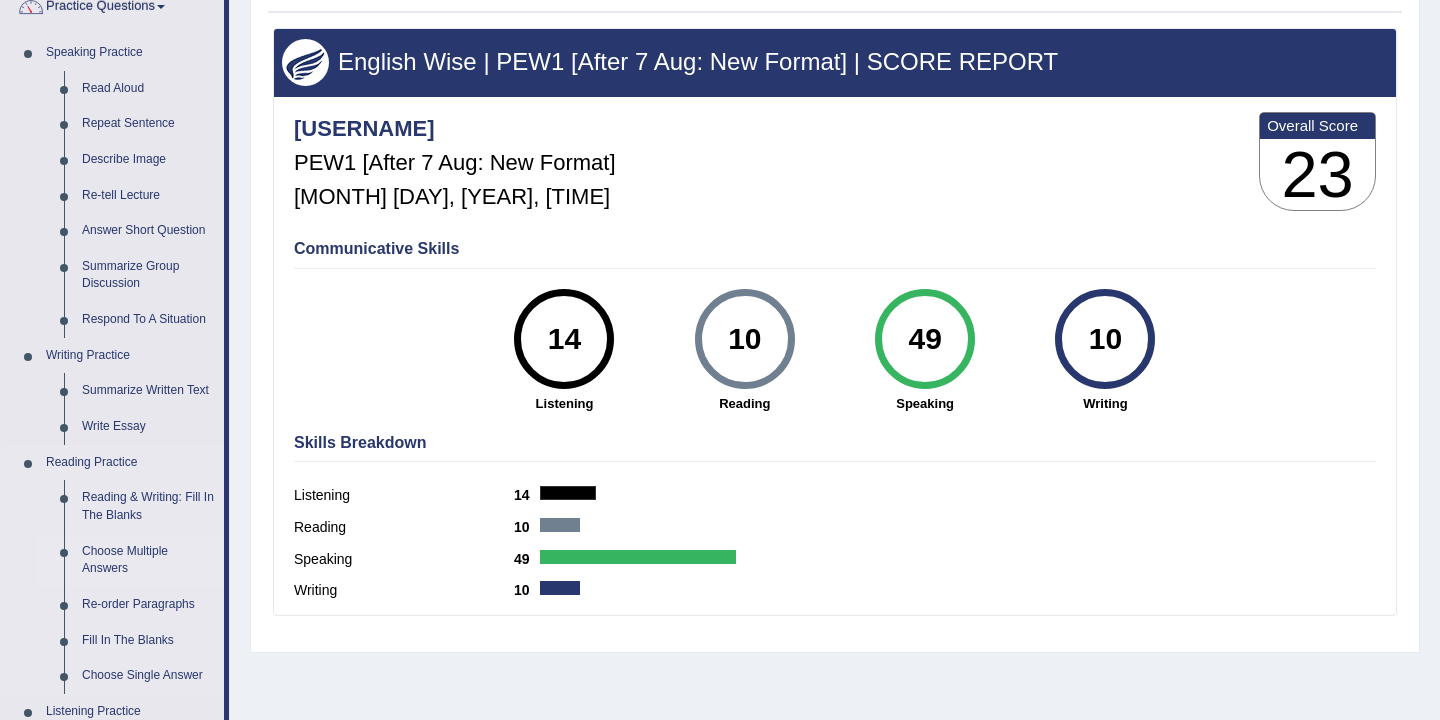 scroll, scrollTop: 188, scrollLeft: 0, axis: vertical 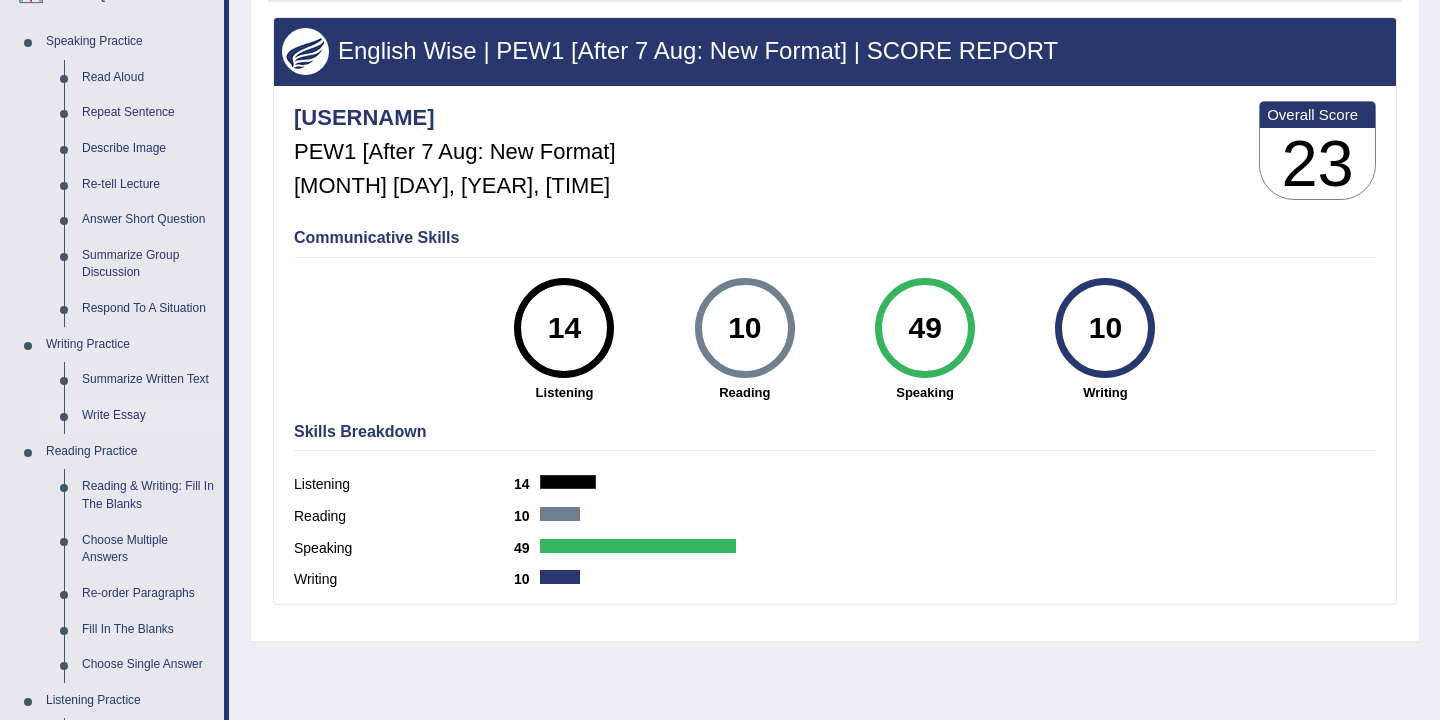 click on "Write Essay" at bounding box center [148, 416] 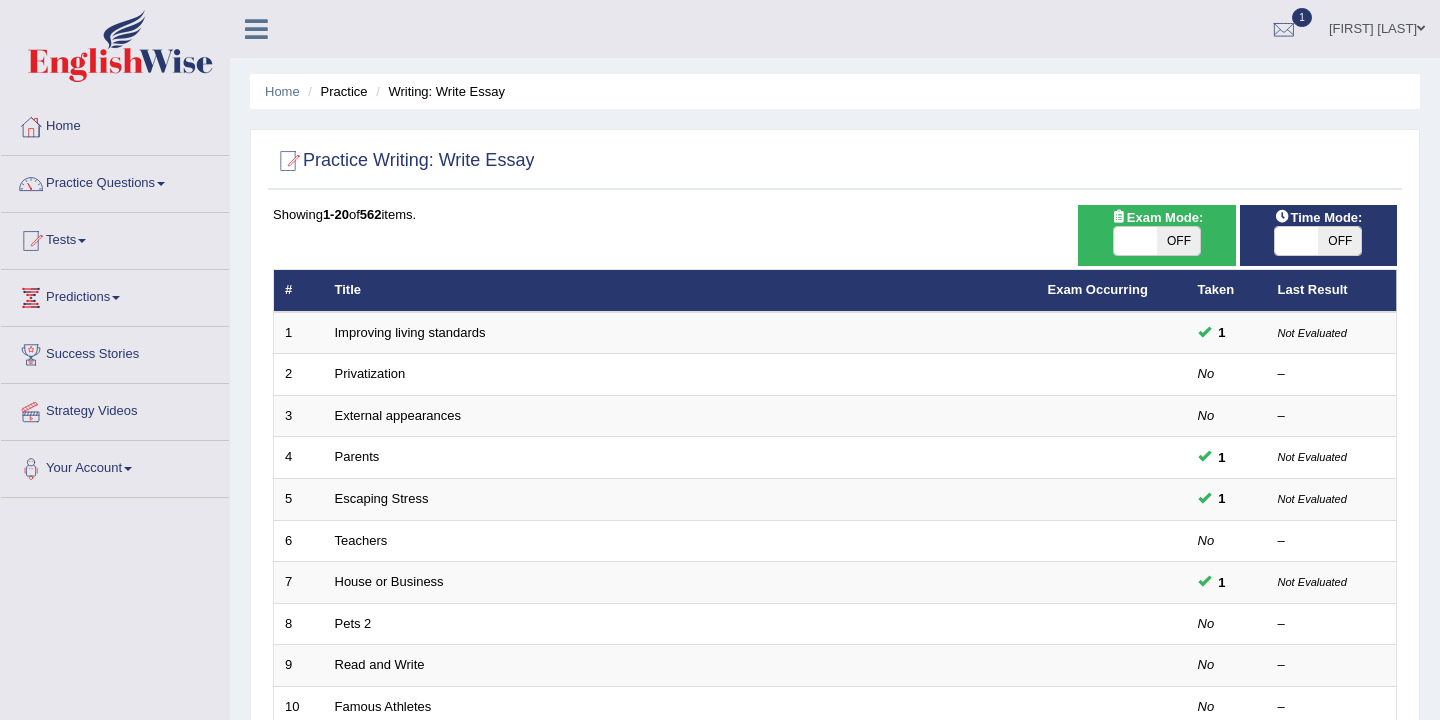 scroll, scrollTop: 0, scrollLeft: 0, axis: both 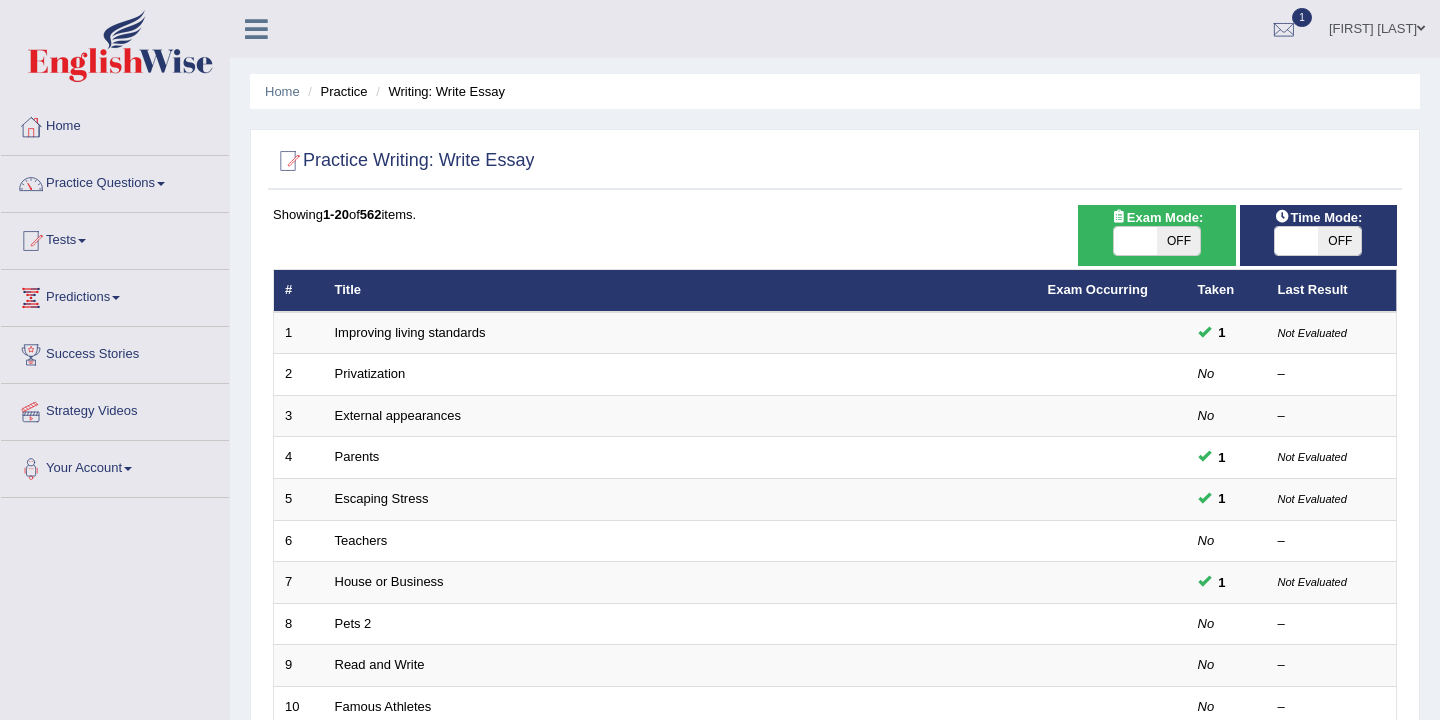 click on "OFF" at bounding box center [1178, 241] 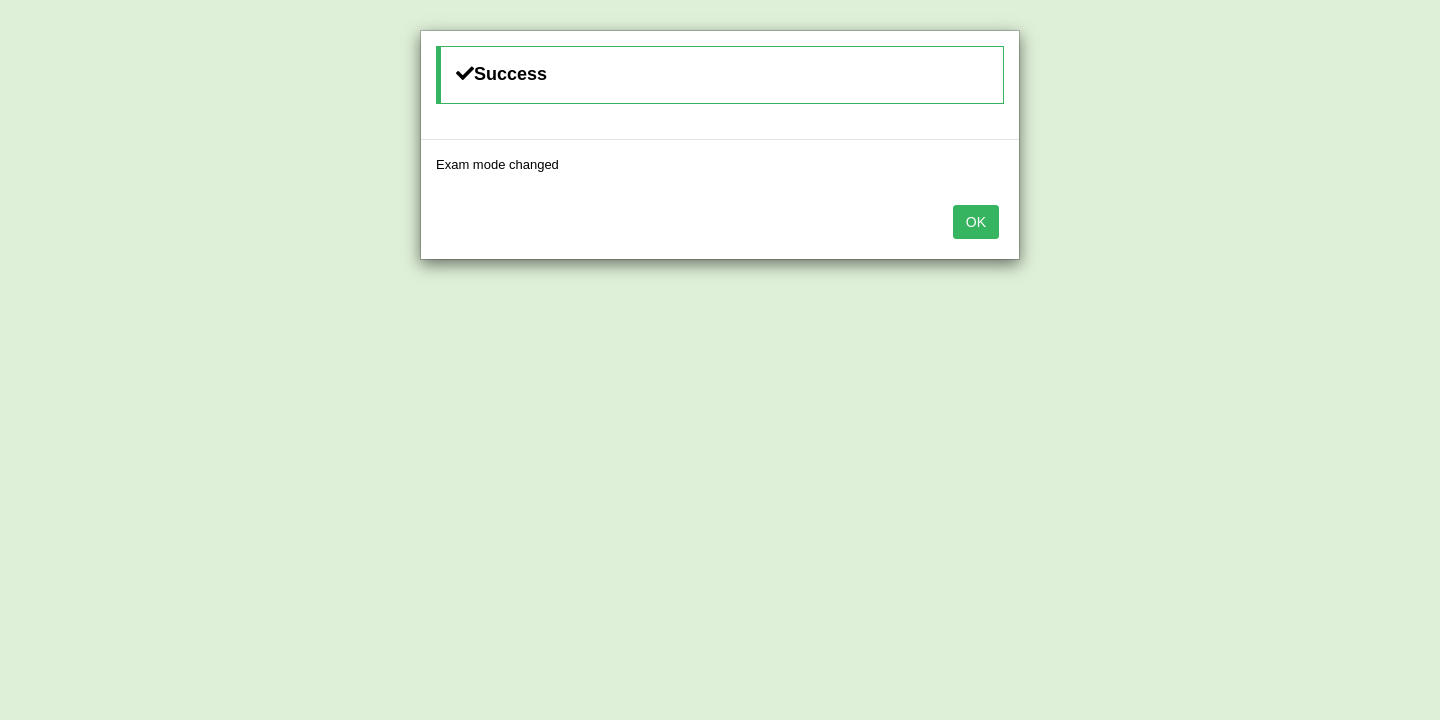 click on "OK" at bounding box center [976, 222] 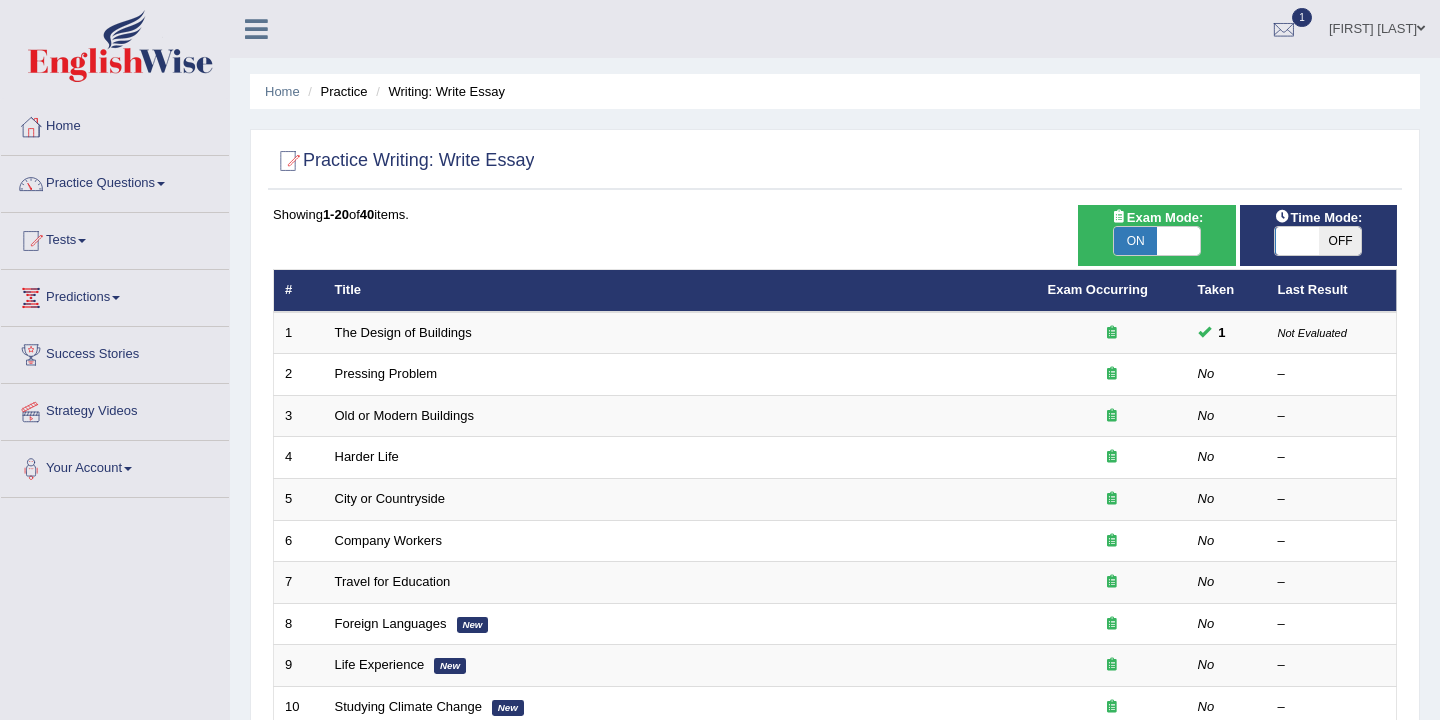 scroll, scrollTop: 0, scrollLeft: 0, axis: both 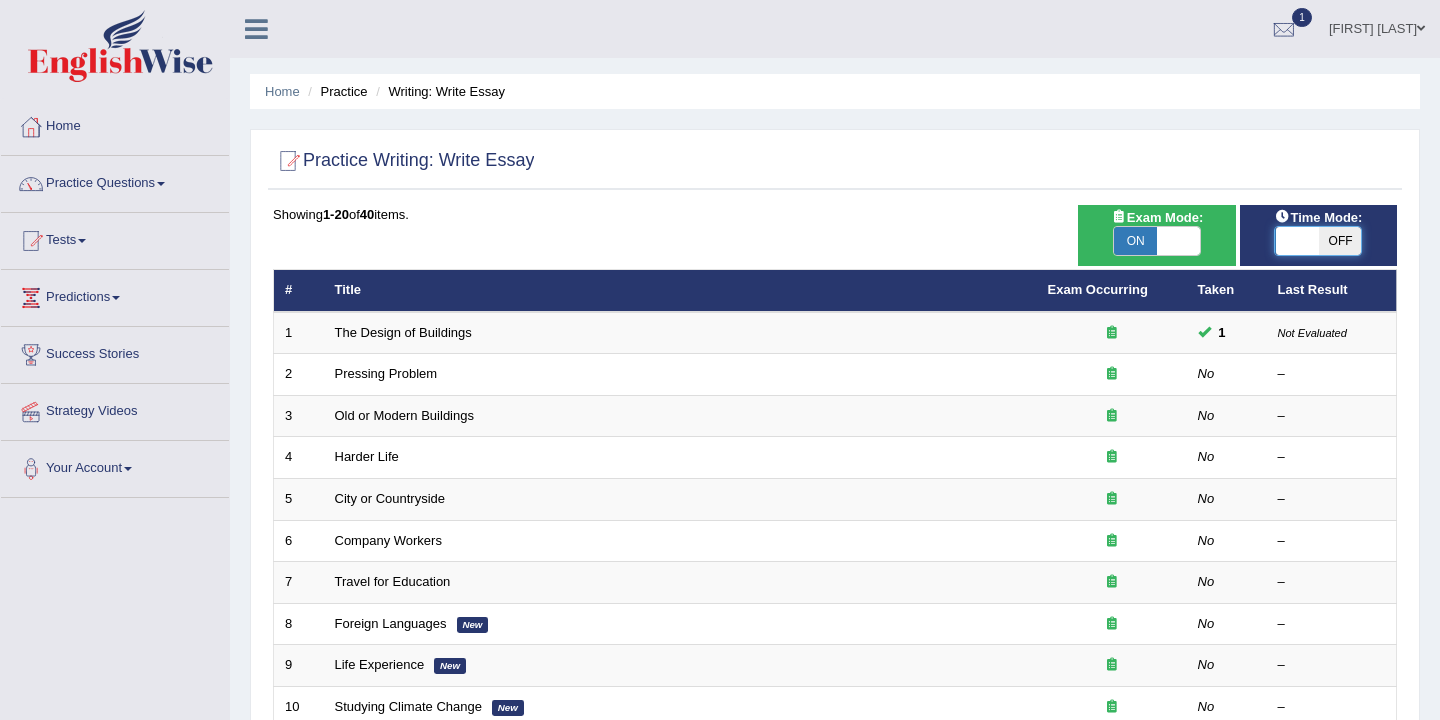 click at bounding box center [1297, 241] 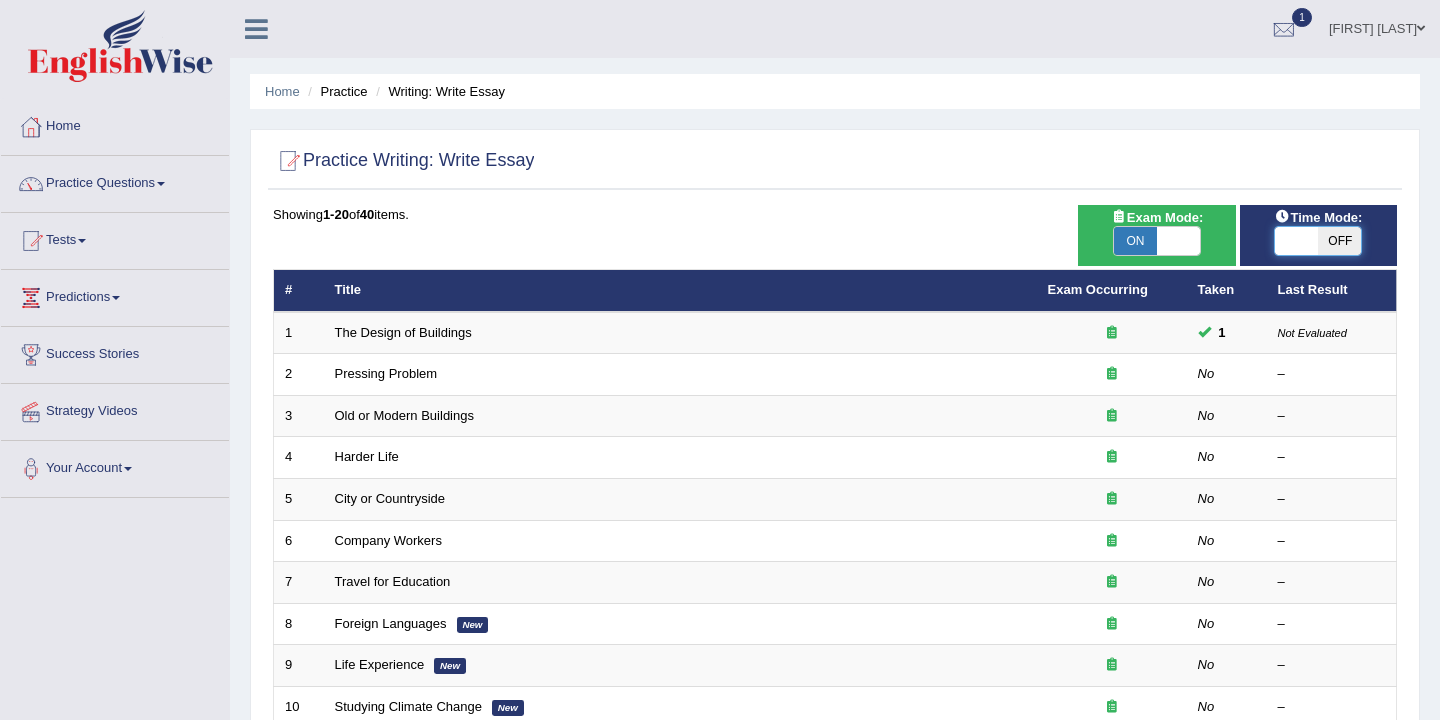 click on "OFF" at bounding box center (1339, 241) 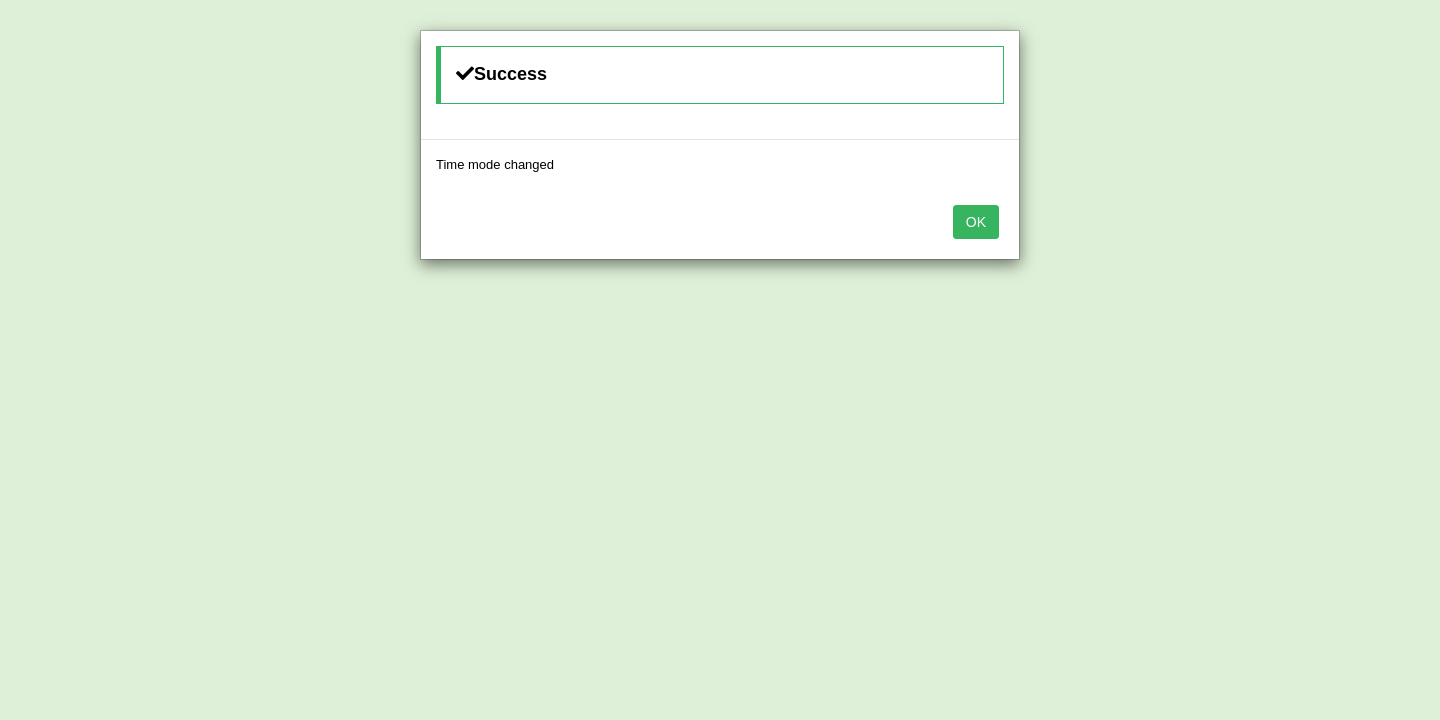 click on "OK" at bounding box center [976, 222] 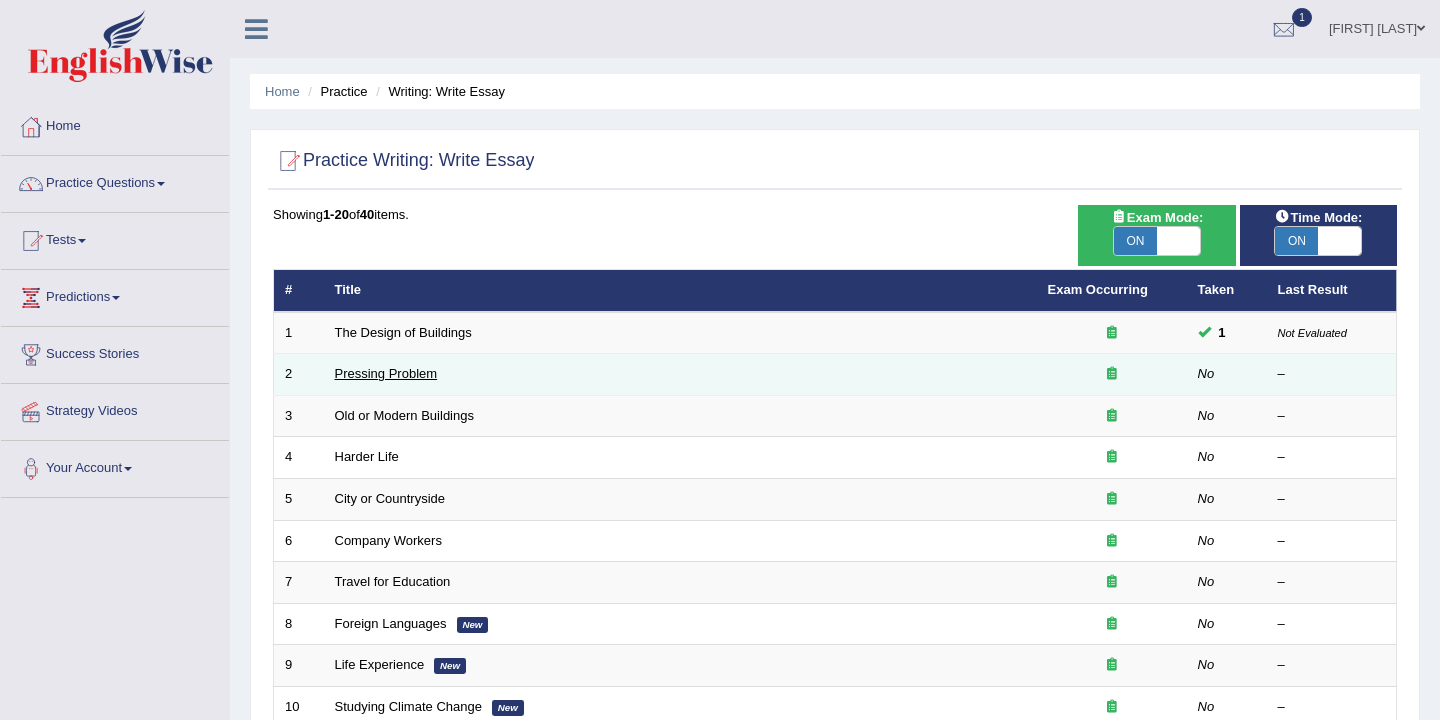 click on "Pressing Problem" at bounding box center [386, 373] 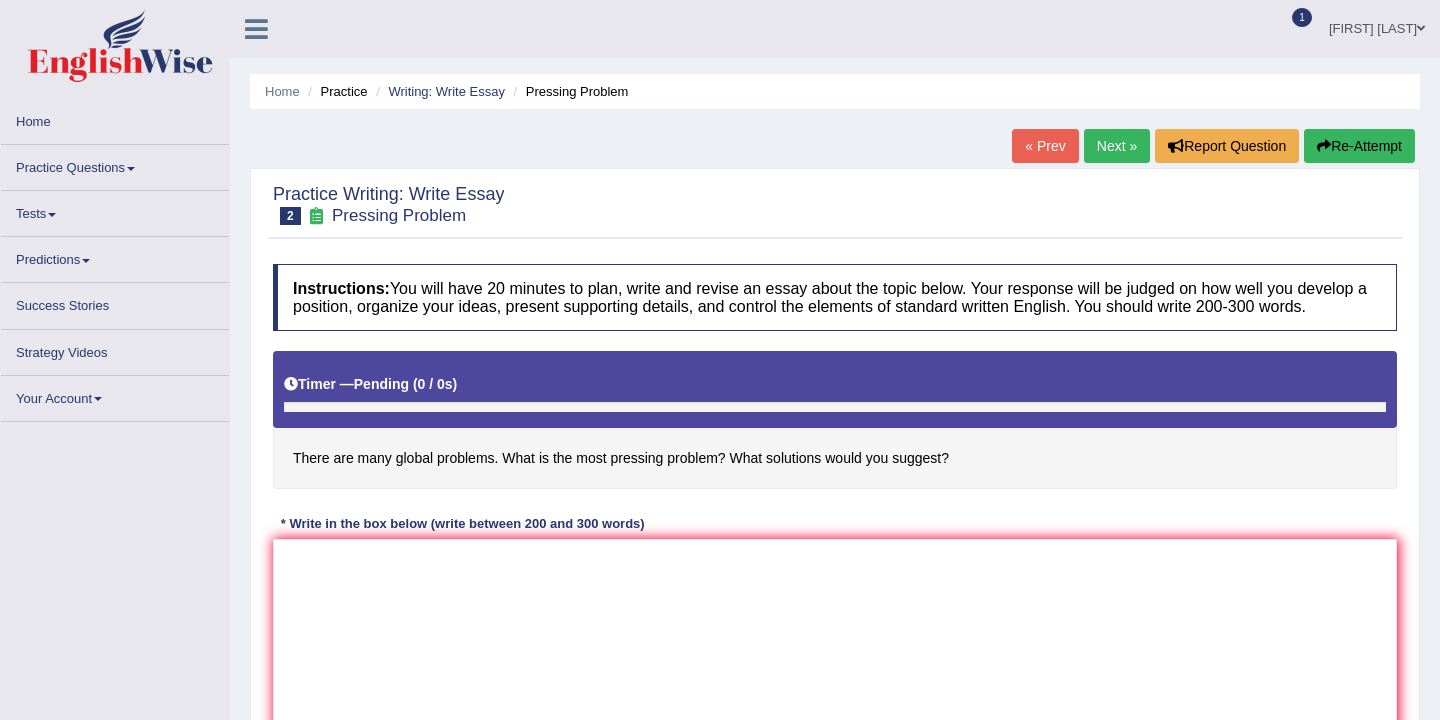 scroll, scrollTop: 0, scrollLeft: 0, axis: both 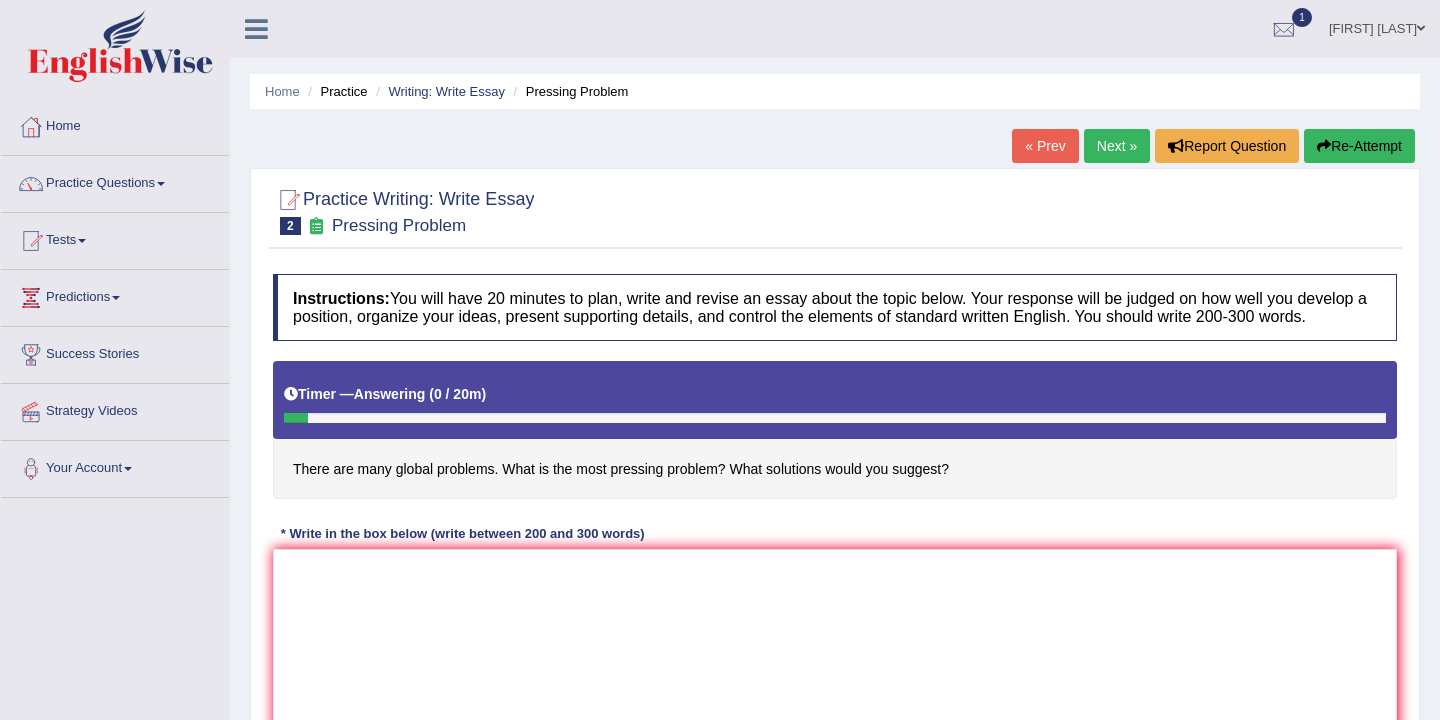 click on "Re-Attempt" at bounding box center (1359, 146) 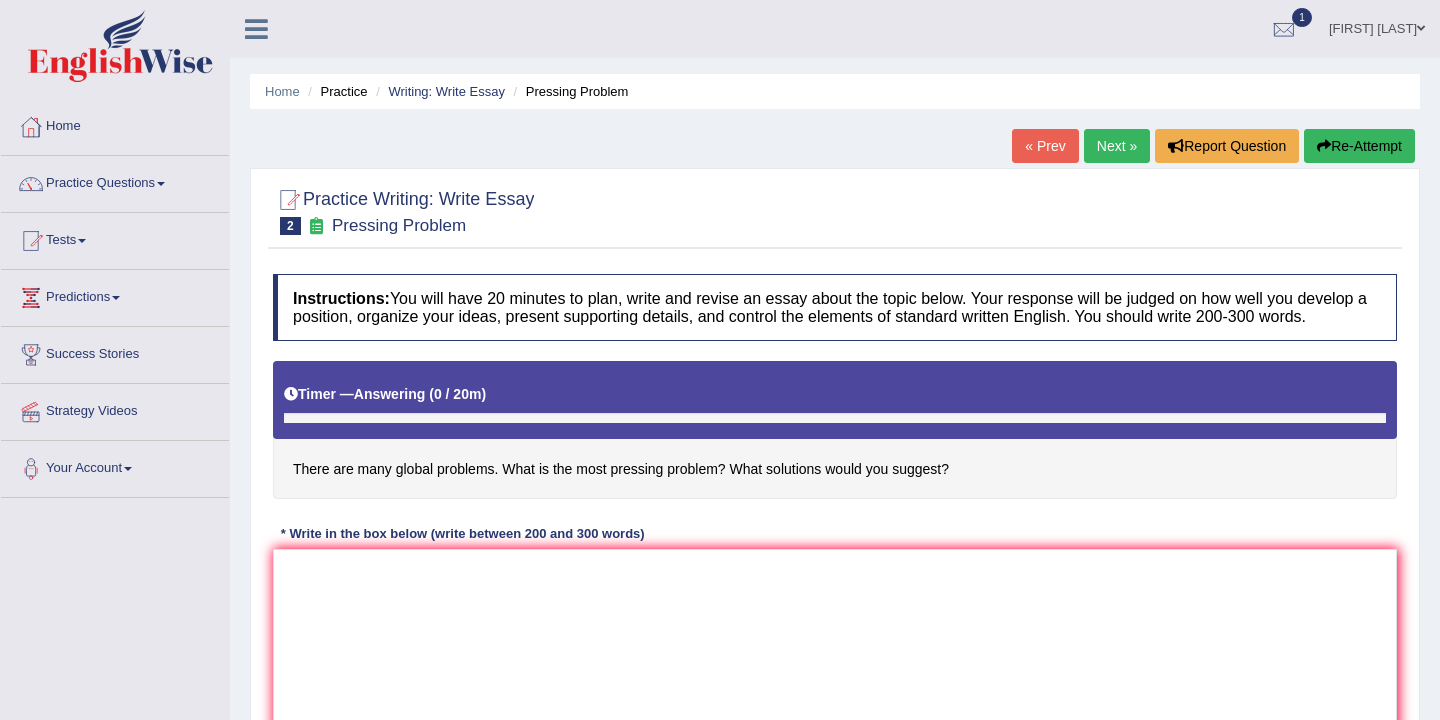 scroll, scrollTop: 0, scrollLeft: 0, axis: both 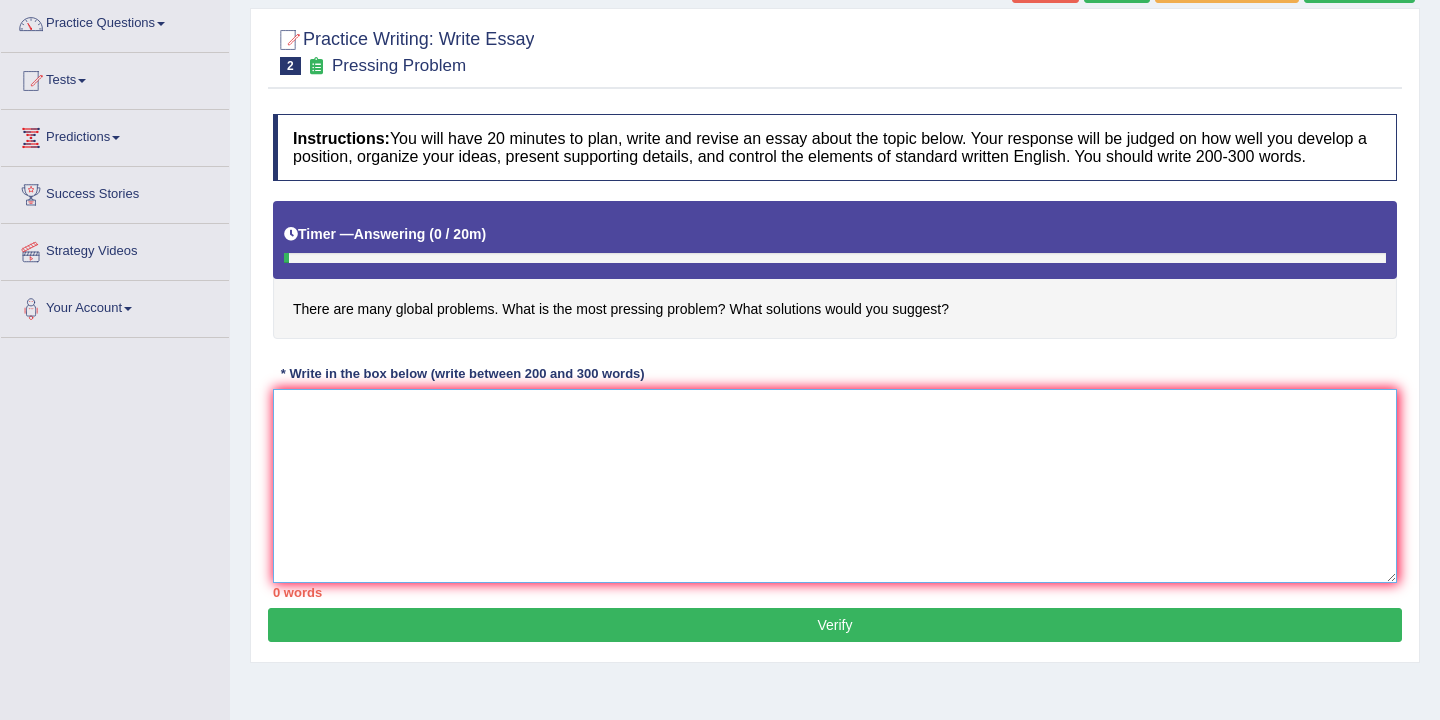 click at bounding box center (835, 486) 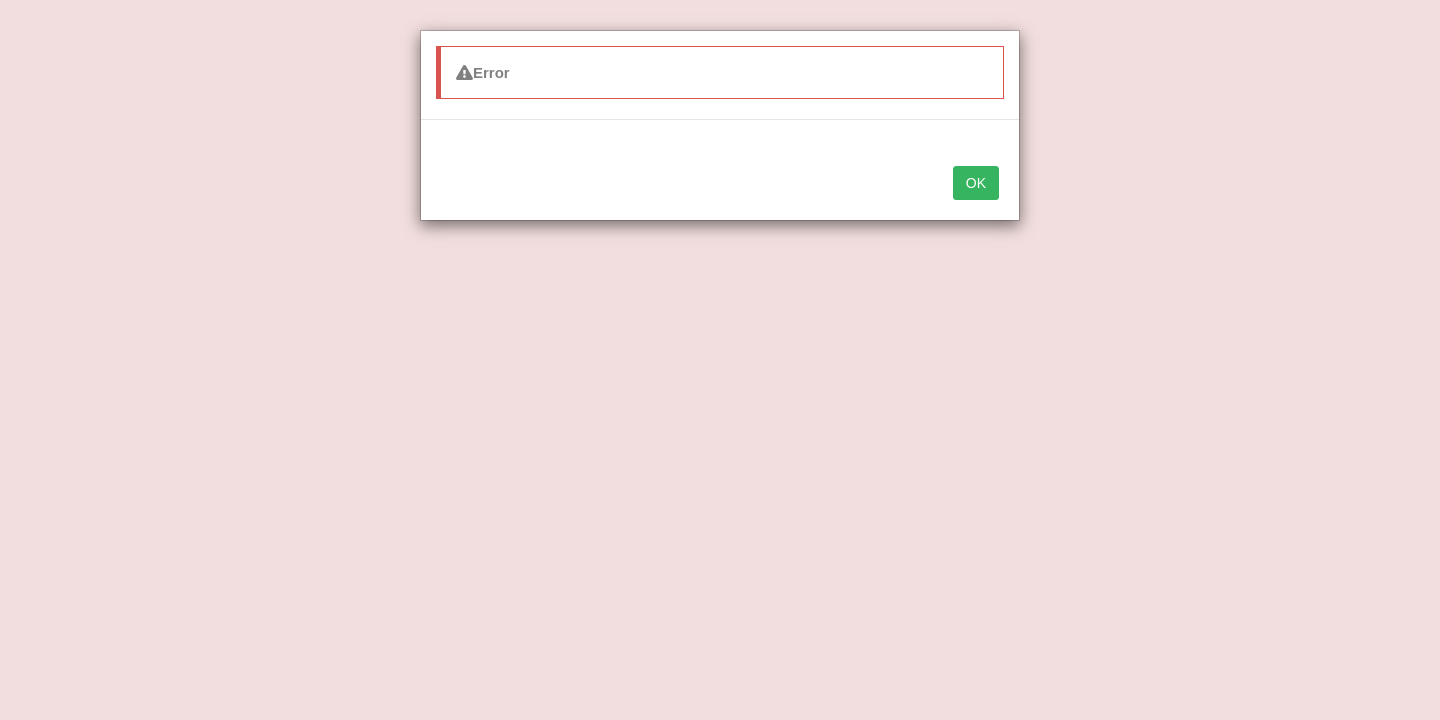 type on "The increasing influence of "there are many global problems". On our lives has ignited numerous discussion. This matter particularly significant due to its impacts on humen live. In this ess" 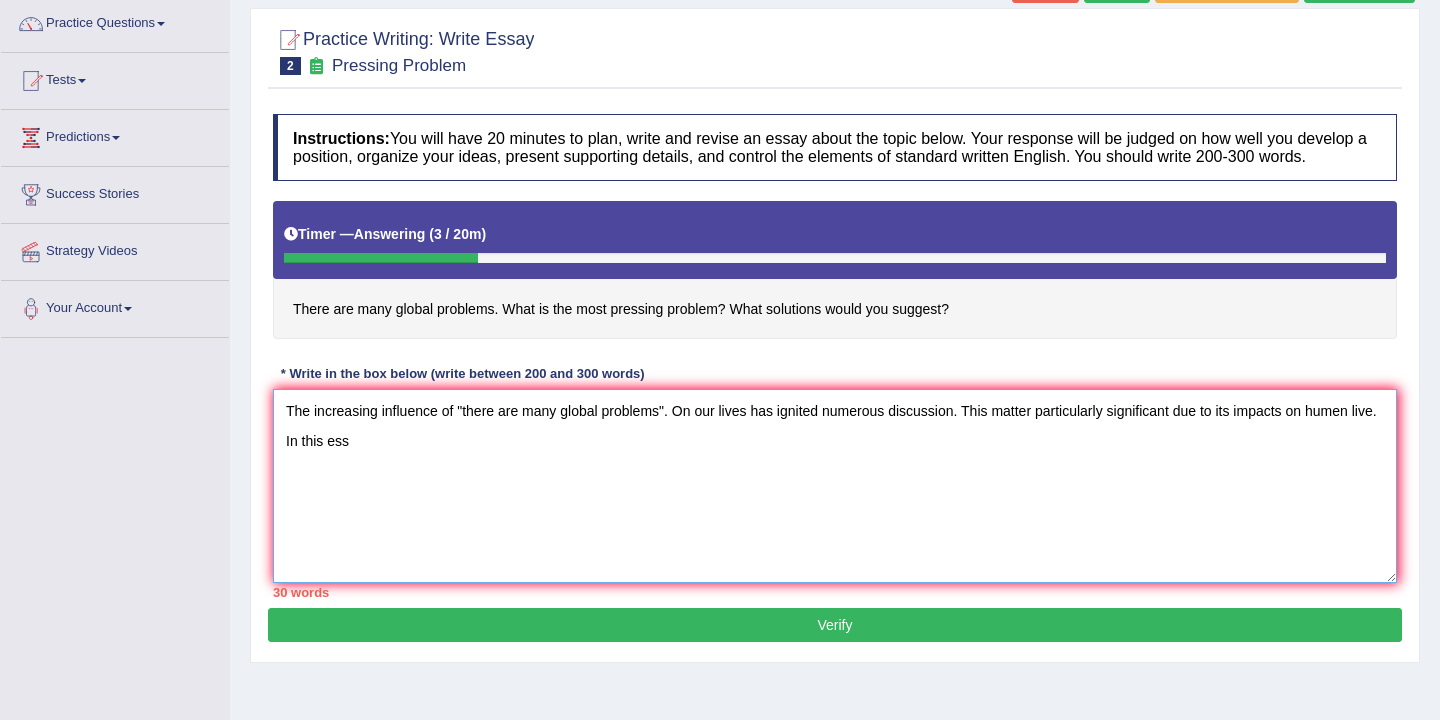 click on "The increasing influence of "there are many global problems". On our lives has ignited numerous discussion. This matter particularly significant due to its impacts on humen live. In this ess" at bounding box center [835, 486] 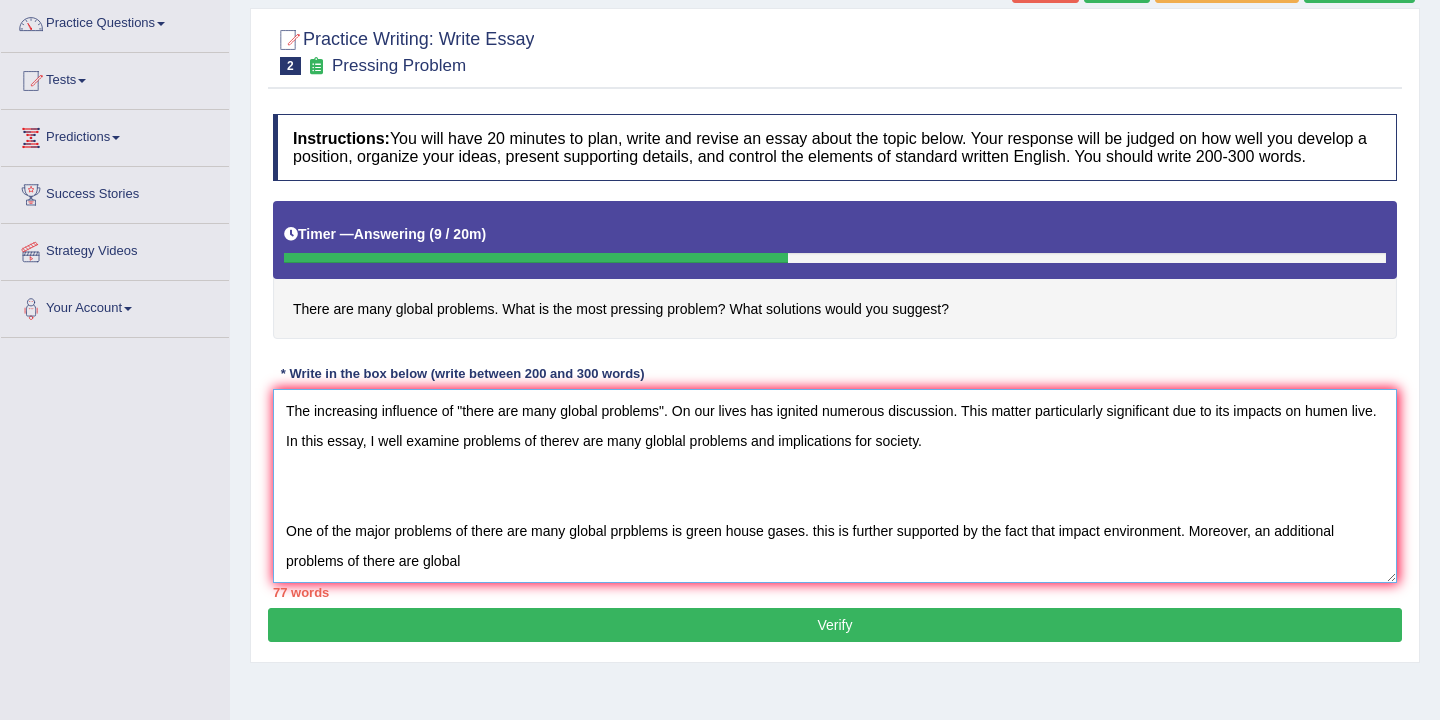 click on "The increasing influence of "there are many global problems". On our lives has ignited numerous discussion. This matter particularly significant due to its impacts on humen live. In this essay, I well examine problems of therev are many globlal problems and implications for society.
One of the major problems of there are many global prpblems is green house gases. this is further supported by the fact that impact environment. Moreover, an additional problems of there are global" at bounding box center (835, 486) 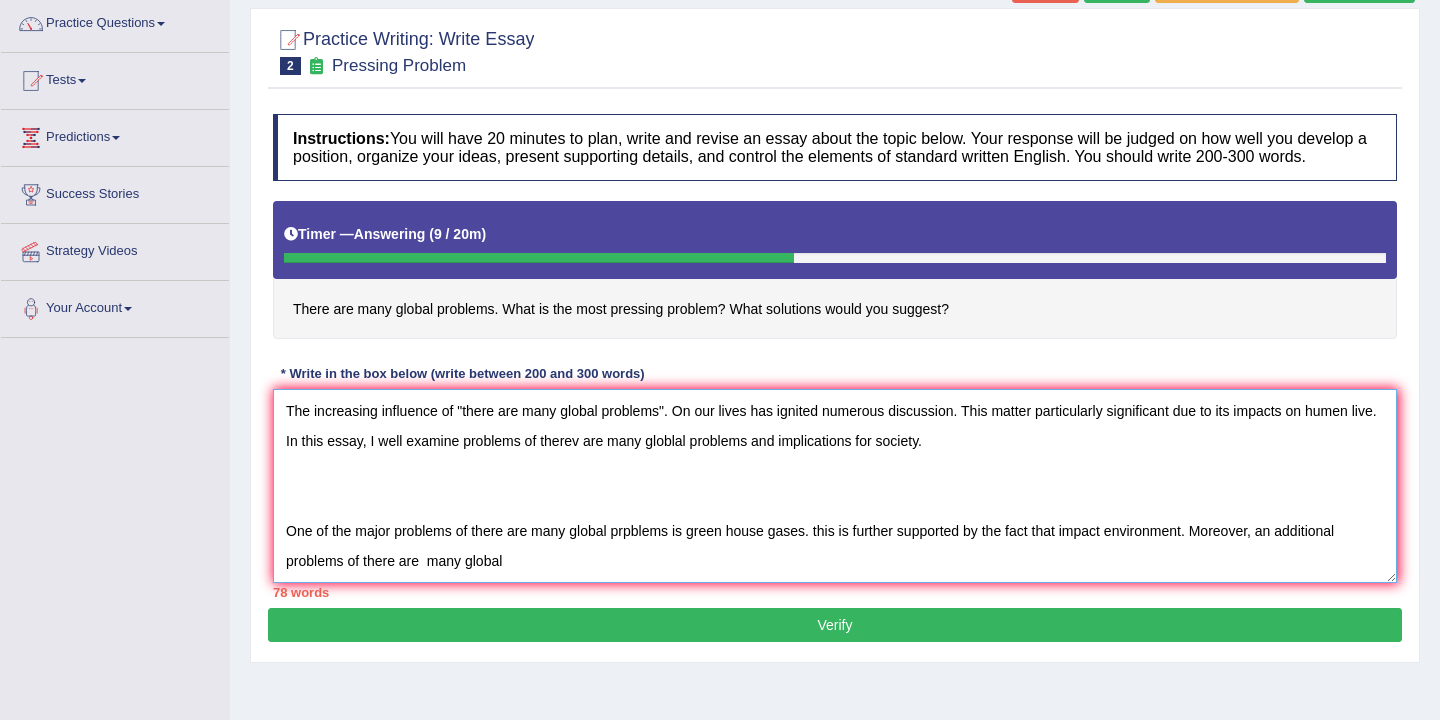 click on "The increasing influence of "there are many global problems". On our lives has ignited numerous discussion. This matter particularly significant due to its impacts on humen live. In this essay, I well examine problems of therev are many globlal problems and implications for society.
One of the major problems of there are many global prpblems is green house gases. this is further supported by the fact that impact environment. Moreover, an additional problems of there are  many global" at bounding box center (835, 486) 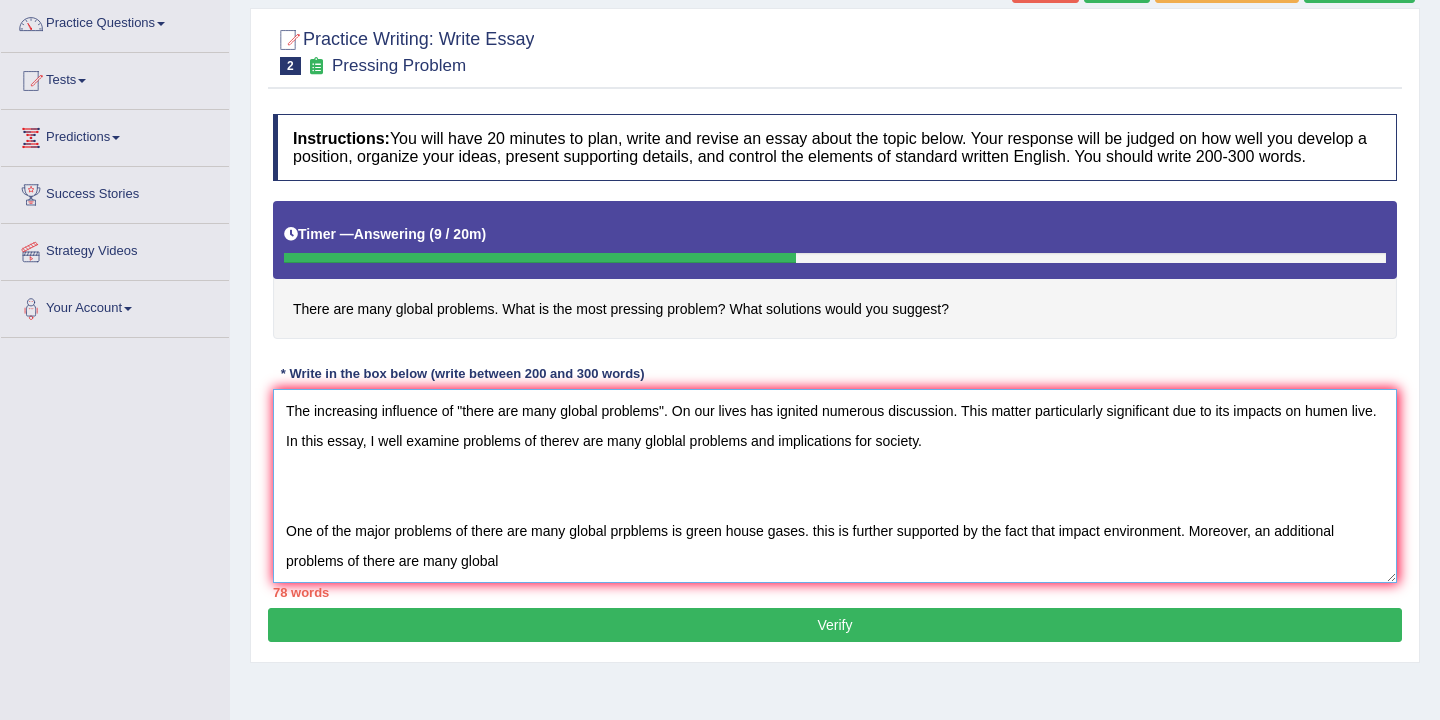 click on "The increasing influence of "there are many global problems". On our lives has ignited numerous discussion. This matter particularly significant due to its impacts on humen live. In this essay, I well examine problems of therev are many globlal problems and implications for society.
One of the major problems of there are many global prpblems is green house gases. this is further supported by the fact that impact environment. Moreover, an additional problems of there are many global" at bounding box center [835, 486] 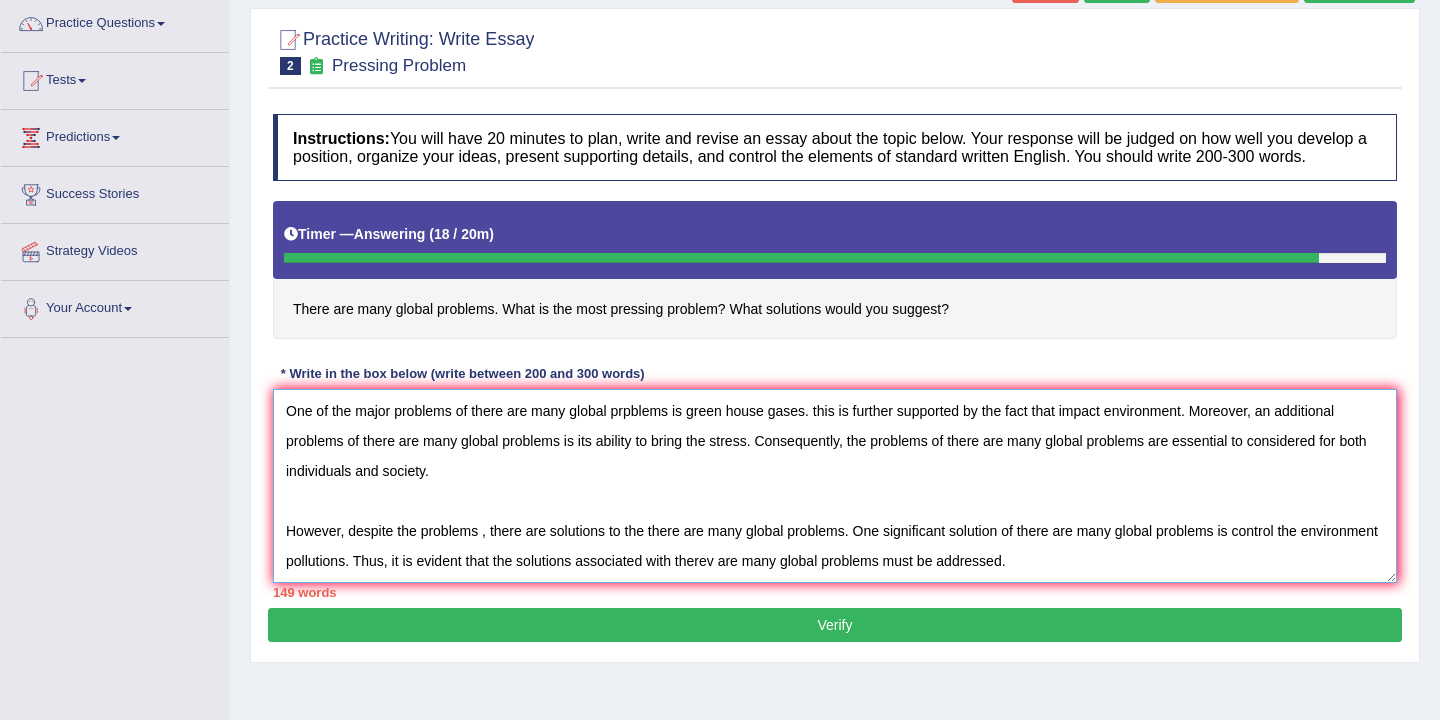 scroll, scrollTop: 167, scrollLeft: 0, axis: vertical 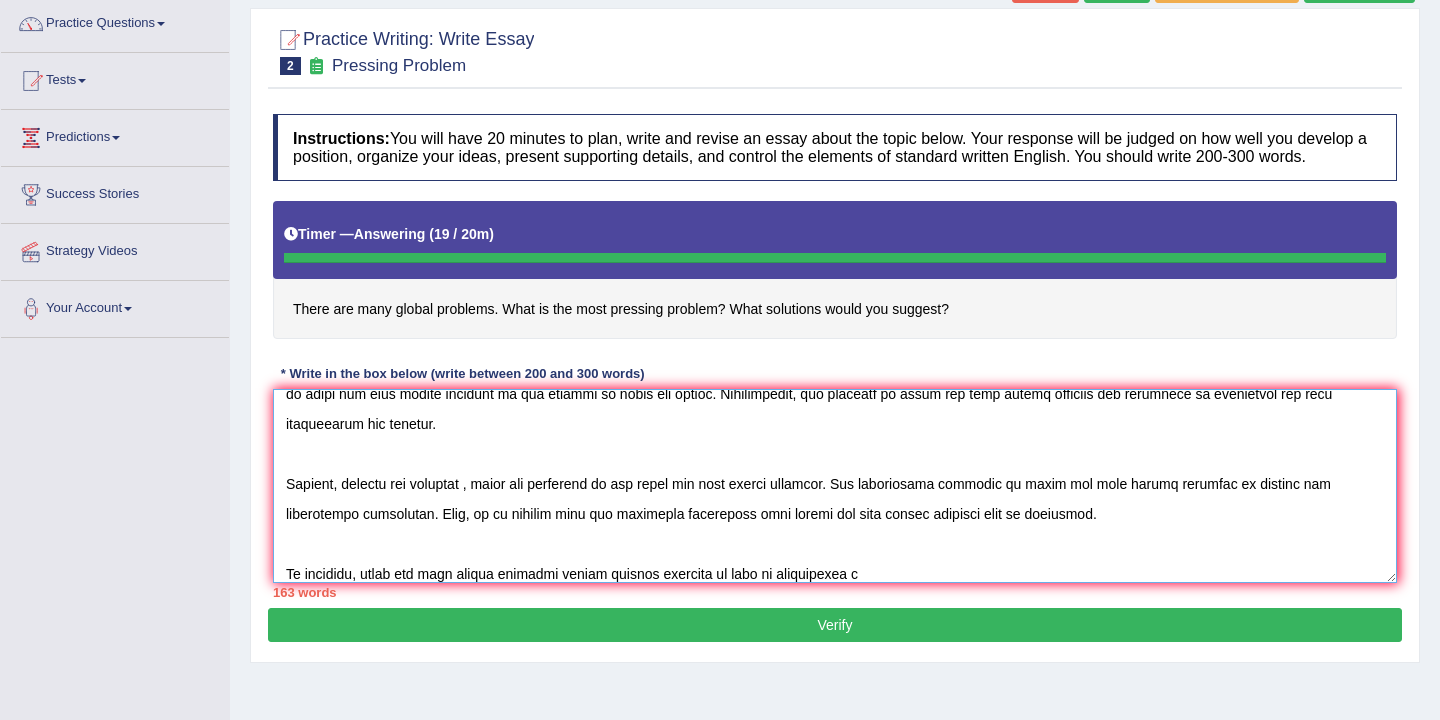 type on "The increasing influence of "there are many global problems". On our lives has ignited numerous discussion. This matter particularly significant due to its impacts on humen live. In this essay, I well examine problems of therev are many globlal problems and implications for society.
One of the major problems of there are many global prpblems is green house gases. this is further supported by the fact that impact environment. Moreover, an additional problems of there are many global problems is its ability to bring the stress. Consequently, the problems of there are many global problems are essential to considered for both individuals and society.
However, despite the problems , there are solutions to the there are many global problems. One significant solution of there are many global problems is control the environment pollutions. Thus, it is evident that the solutions associated with therev are many global problems must be addressed.
To conclude, there are many global problems offers notable problems..." 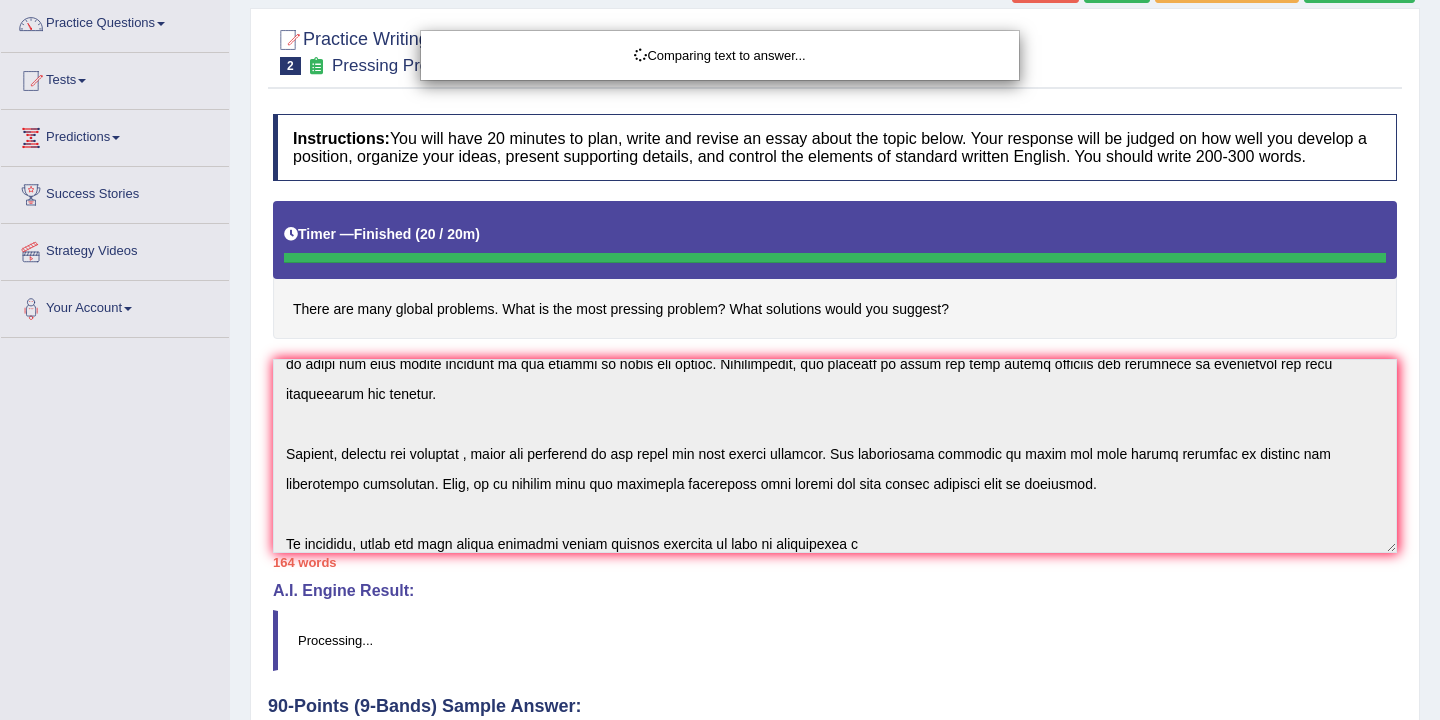 scroll, scrollTop: 184, scrollLeft: 0, axis: vertical 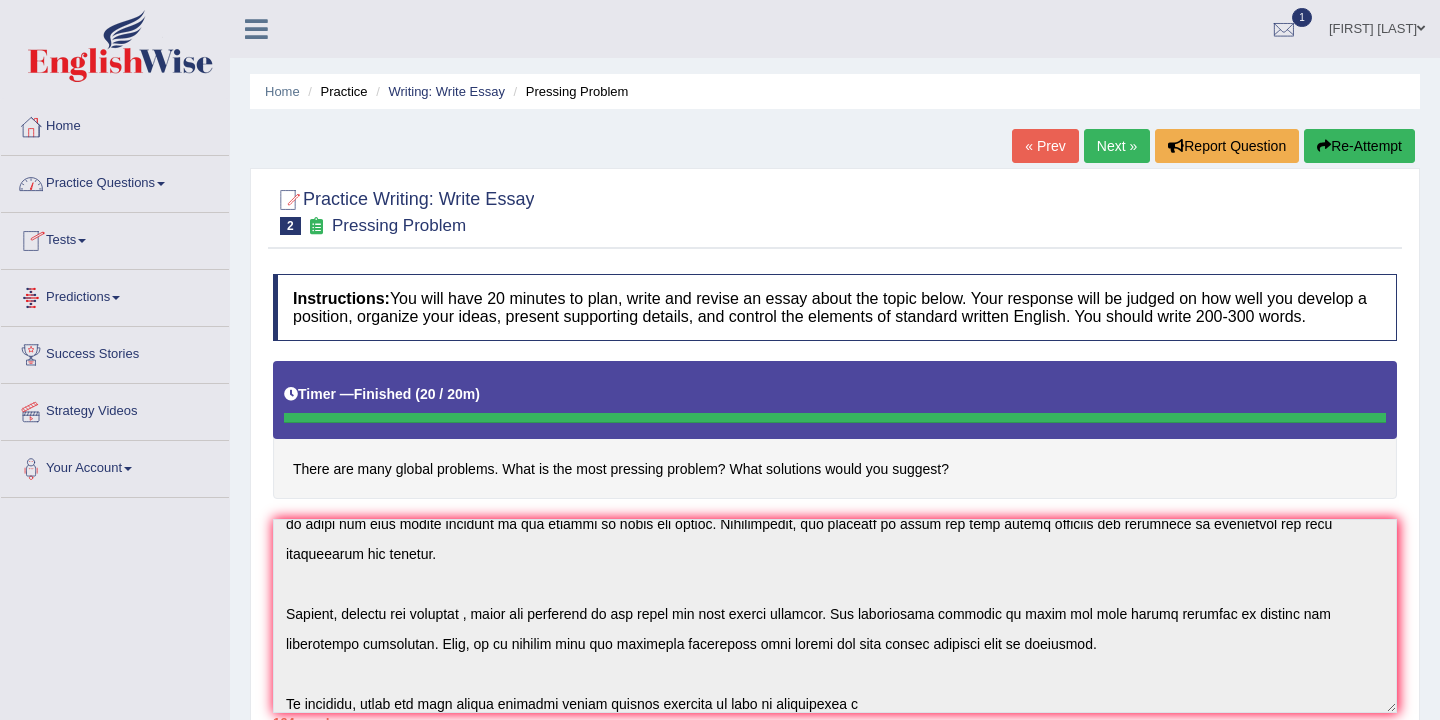 click on "Tests" at bounding box center (115, 238) 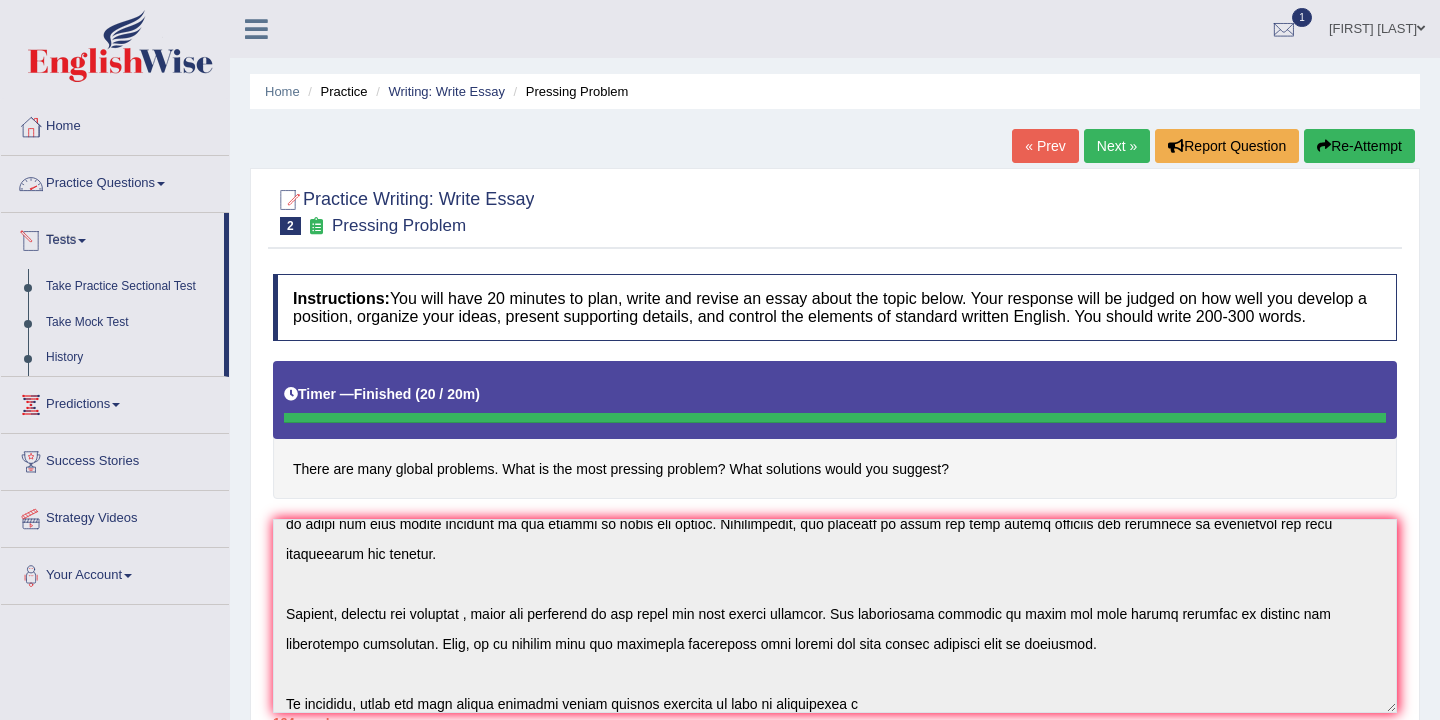 click on "Practice Questions" at bounding box center [115, 181] 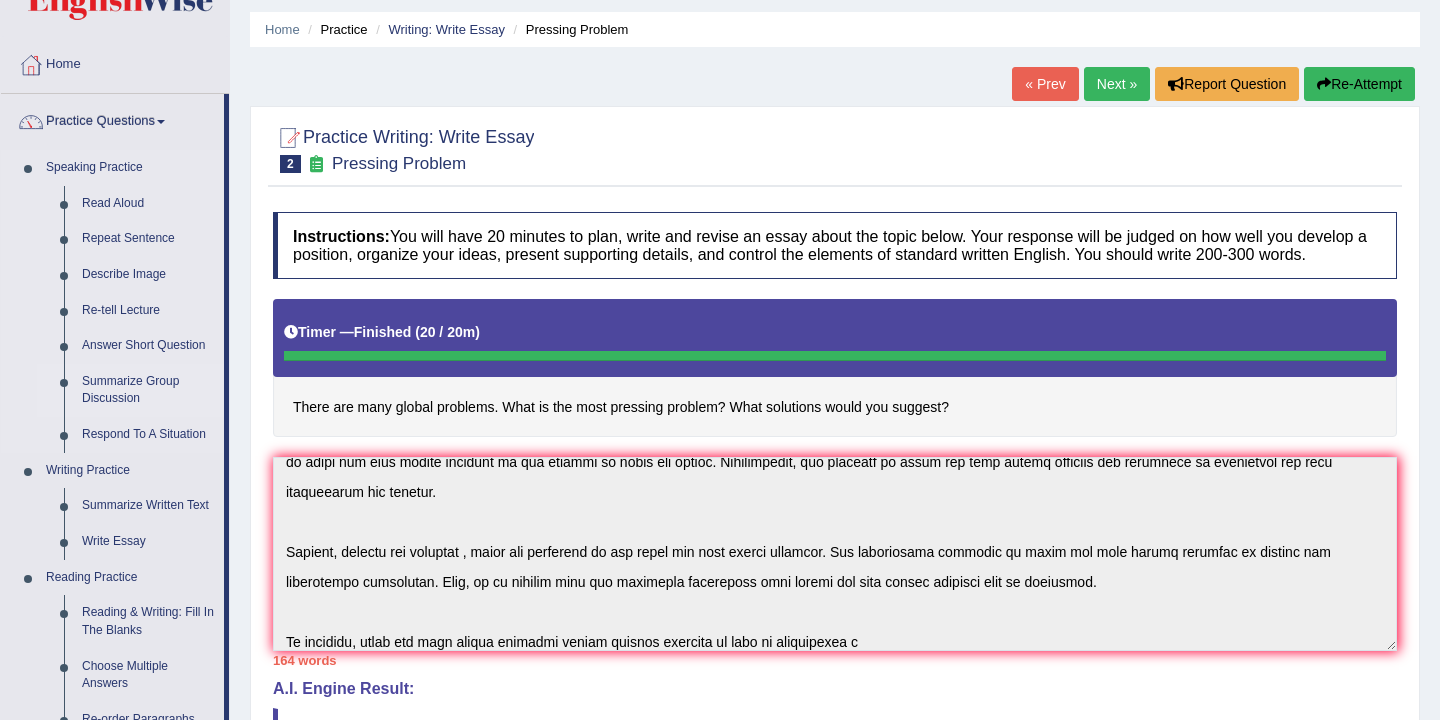 scroll, scrollTop: 4, scrollLeft: 0, axis: vertical 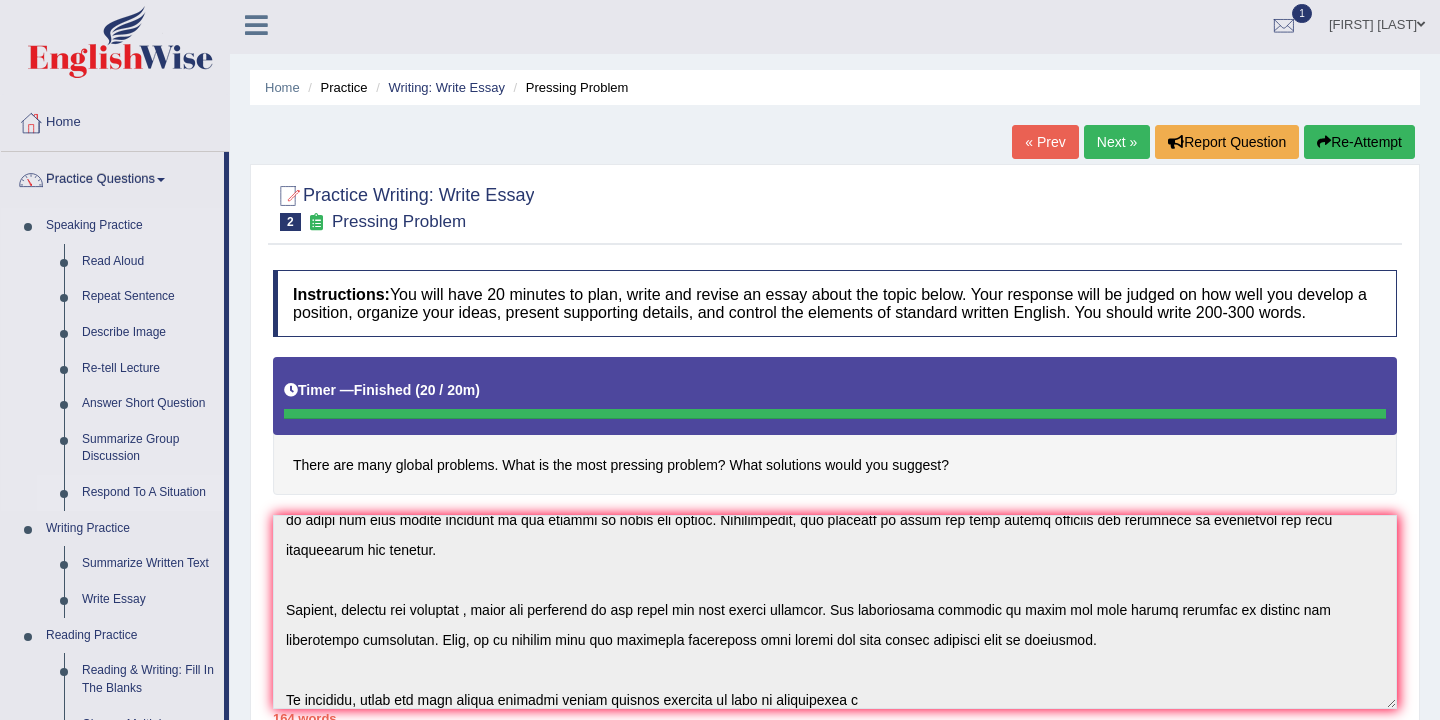 click on "Respond To A Situation" at bounding box center [148, 493] 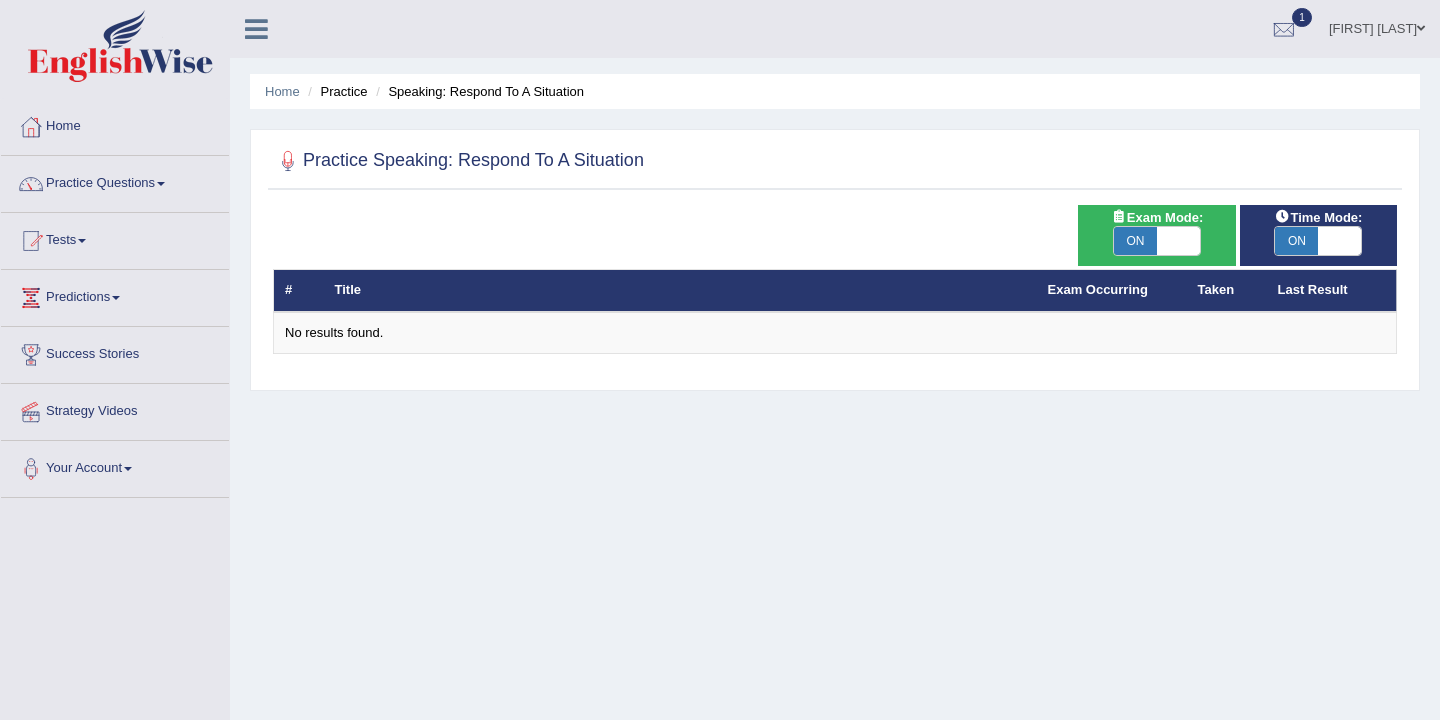 scroll, scrollTop: 0, scrollLeft: 0, axis: both 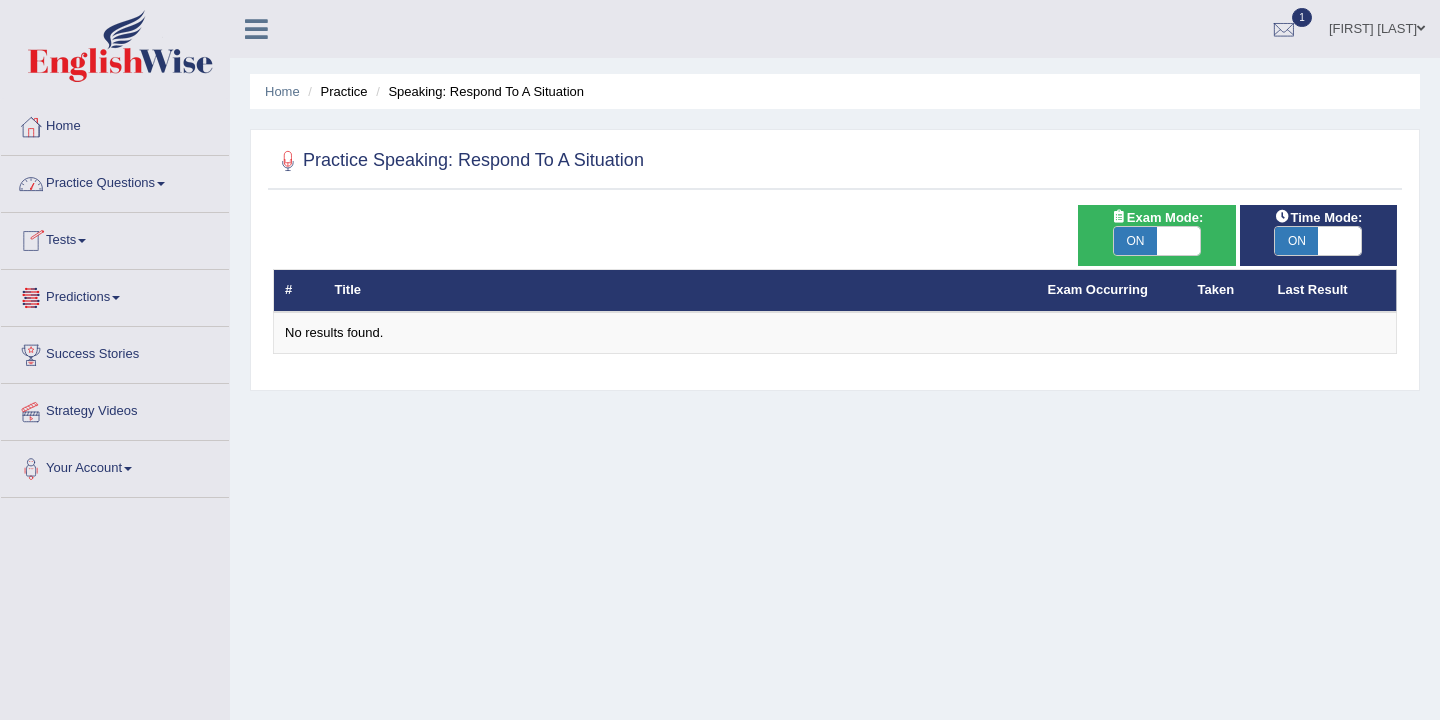 click at bounding box center (82, 241) 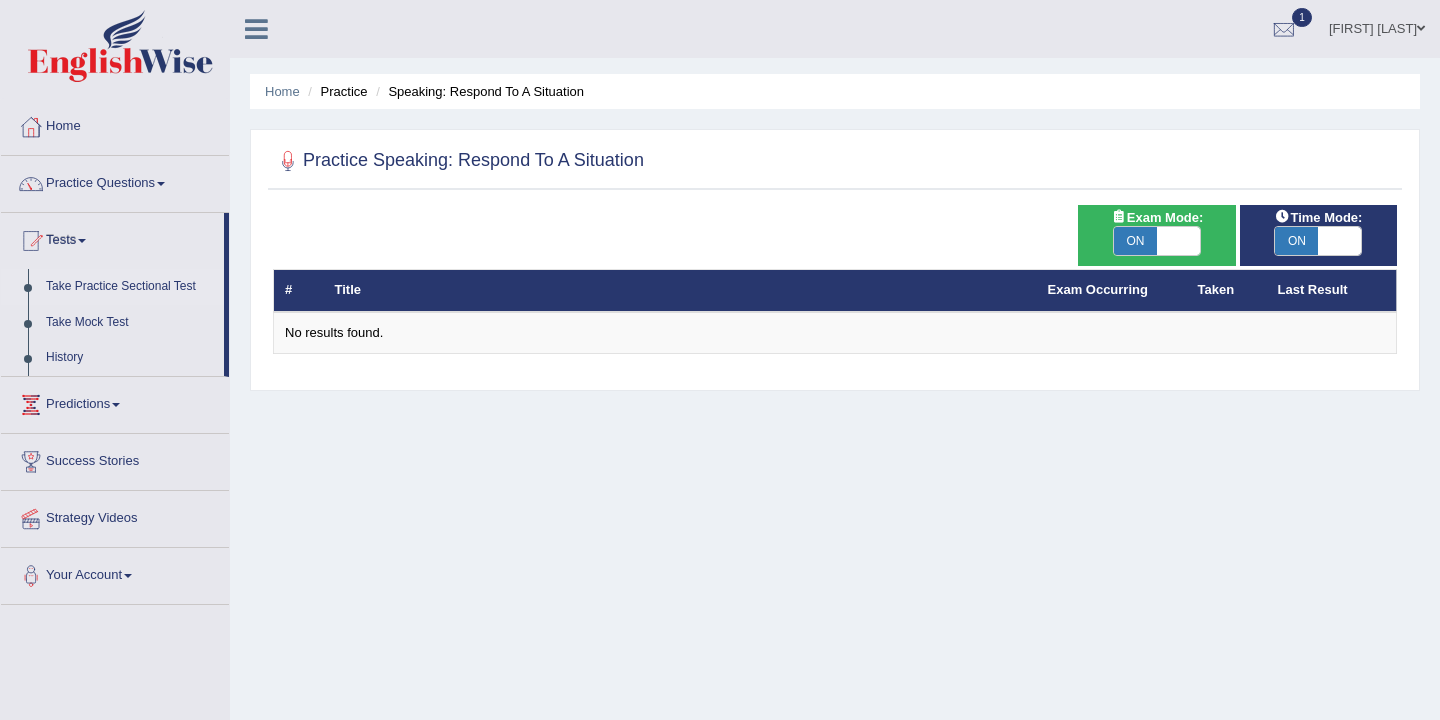click on "Take Practice Sectional Test" at bounding box center [130, 287] 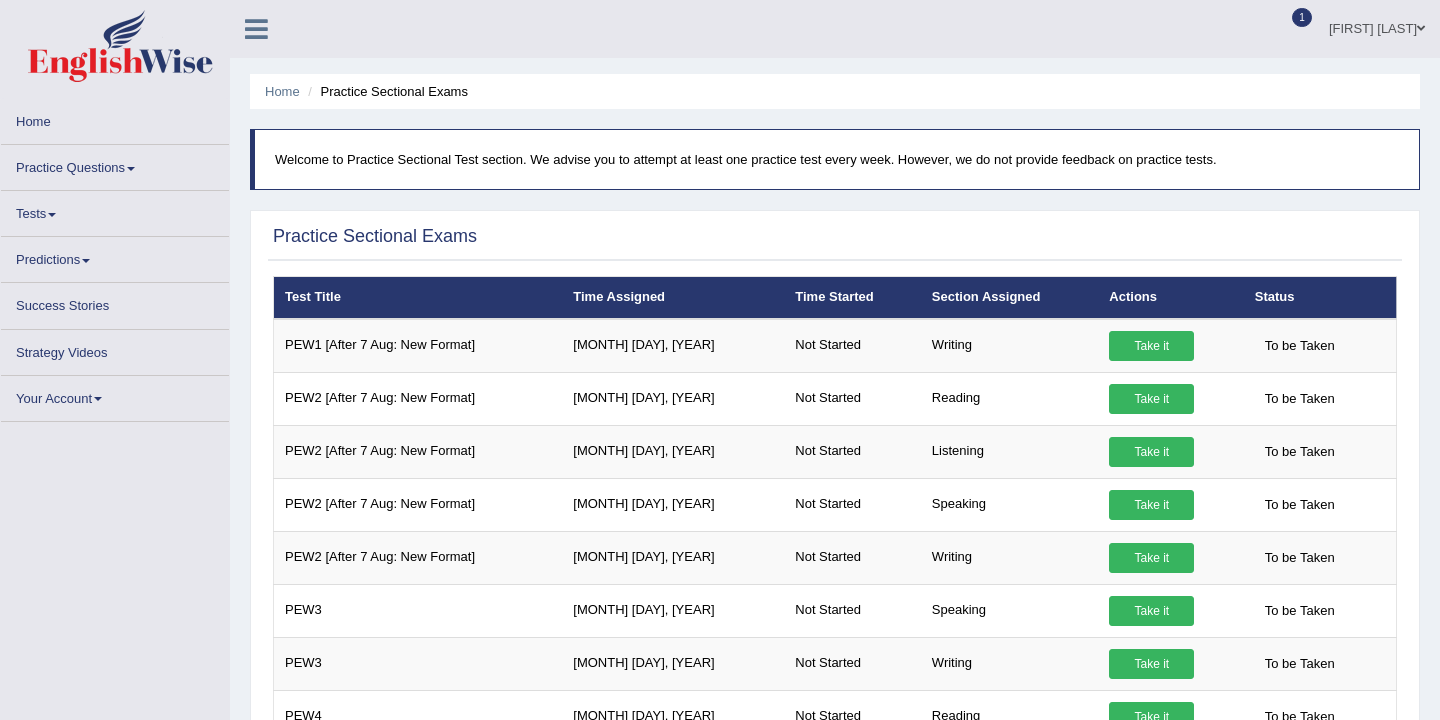 scroll, scrollTop: 0, scrollLeft: 0, axis: both 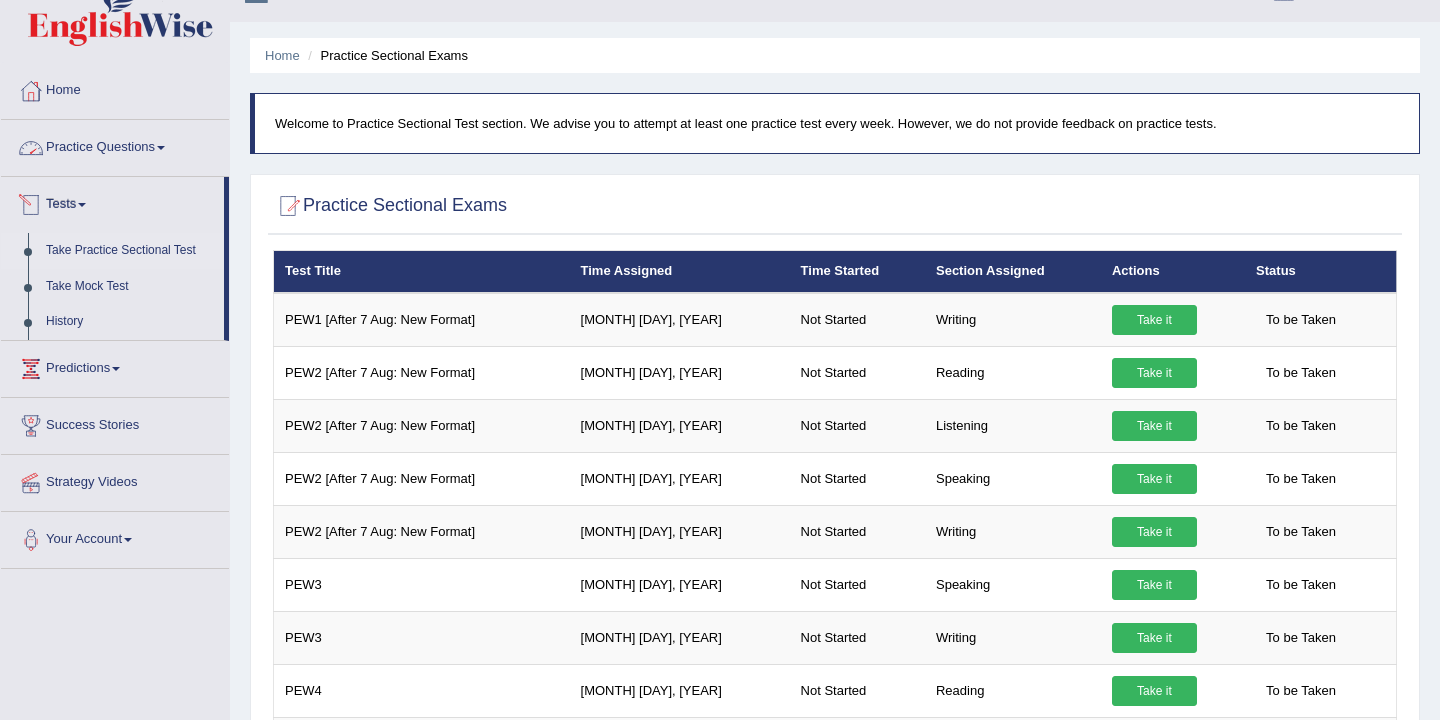 click on "Practice Questions" at bounding box center [115, 145] 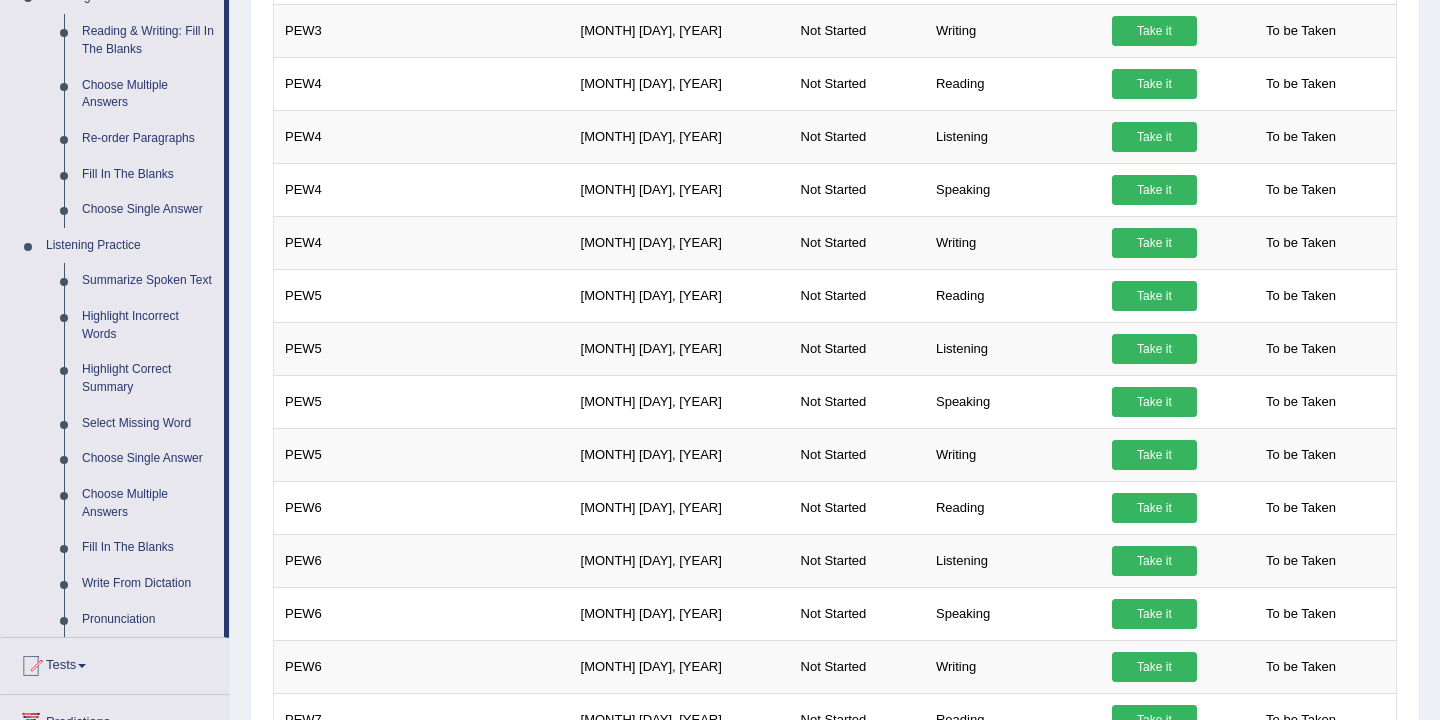 scroll, scrollTop: 648, scrollLeft: 0, axis: vertical 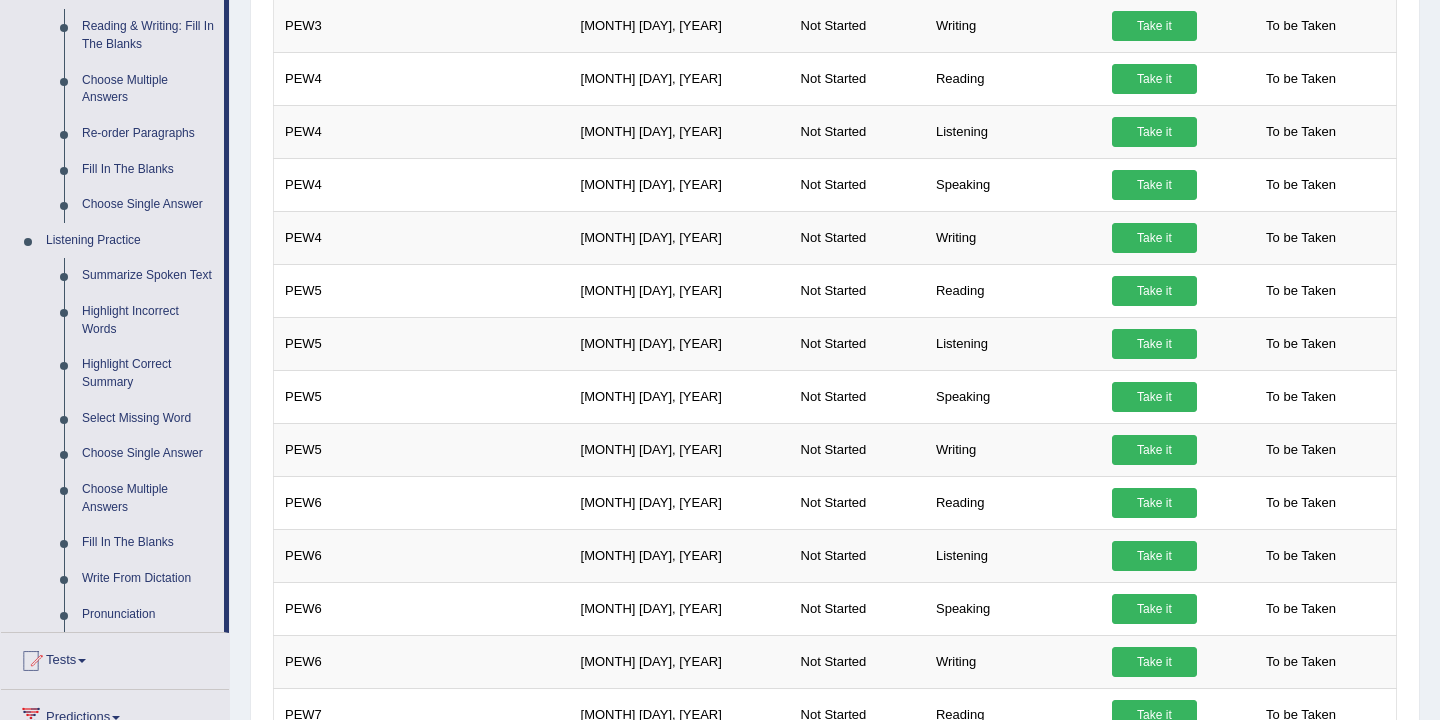 click on "Practice Questions" at bounding box center (112, -467) 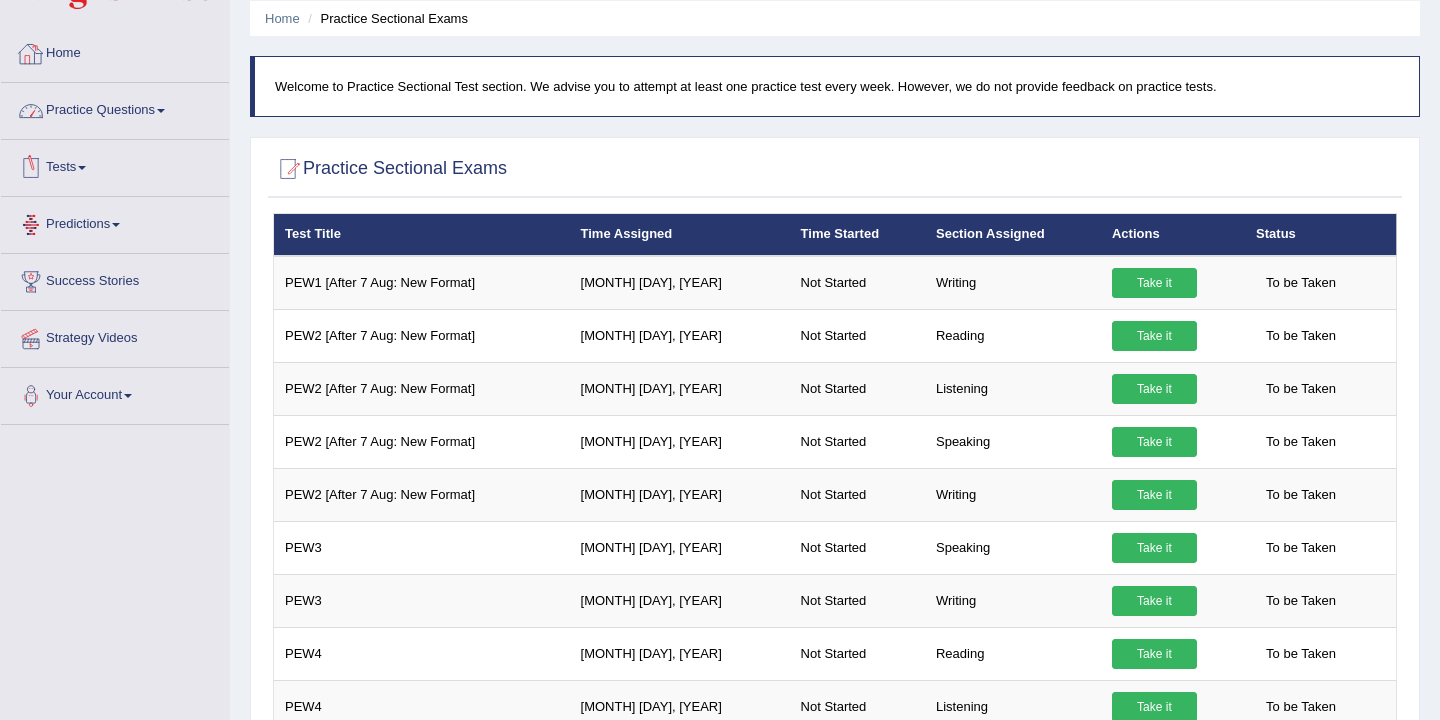 scroll, scrollTop: 70, scrollLeft: 0, axis: vertical 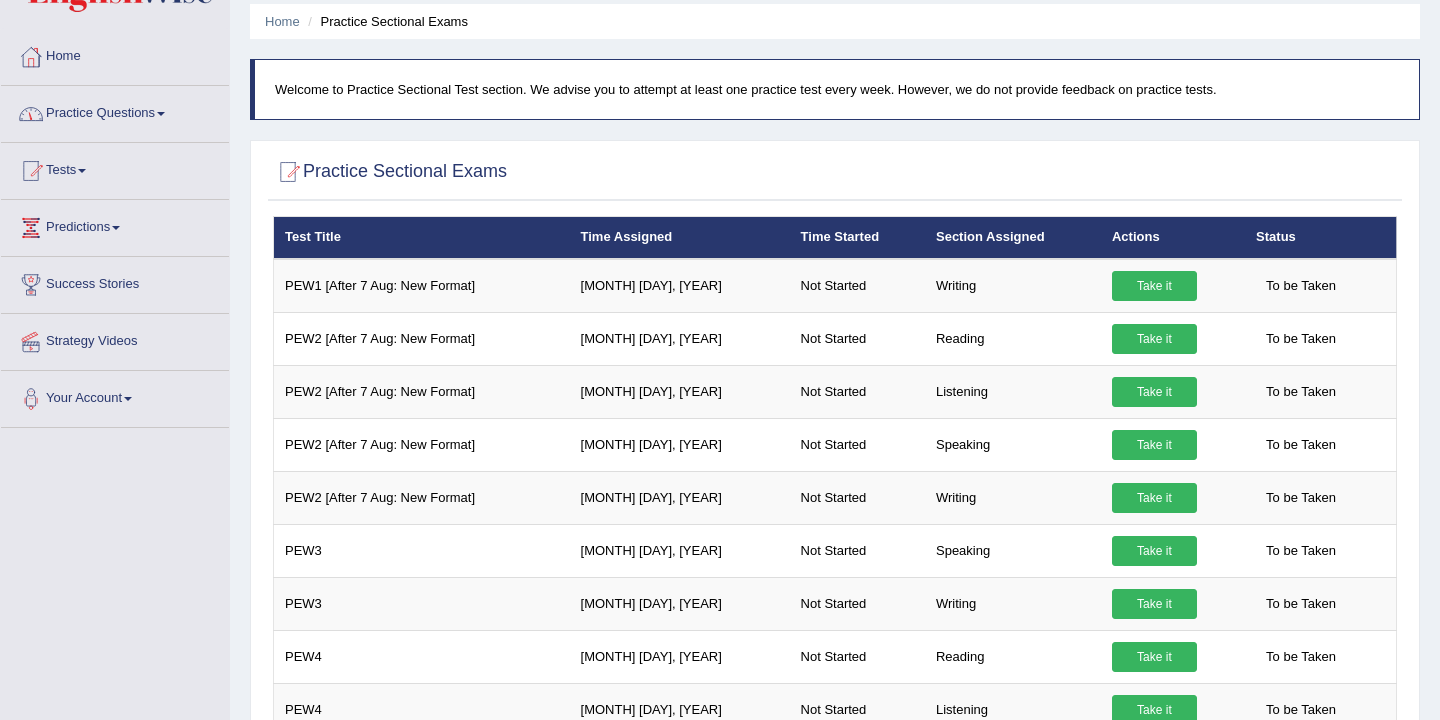 click on "Tests" at bounding box center [115, 168] 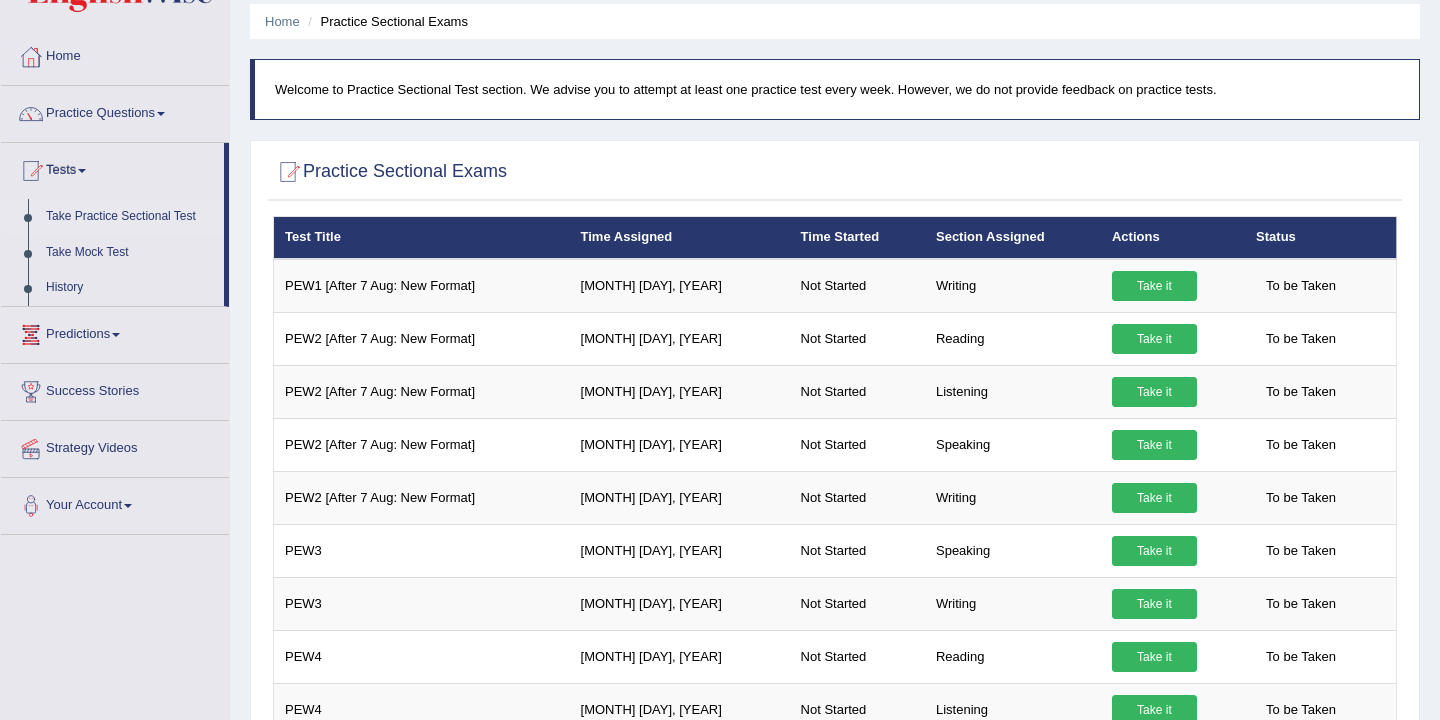 click on "Take Practice Sectional Test" at bounding box center (130, 217) 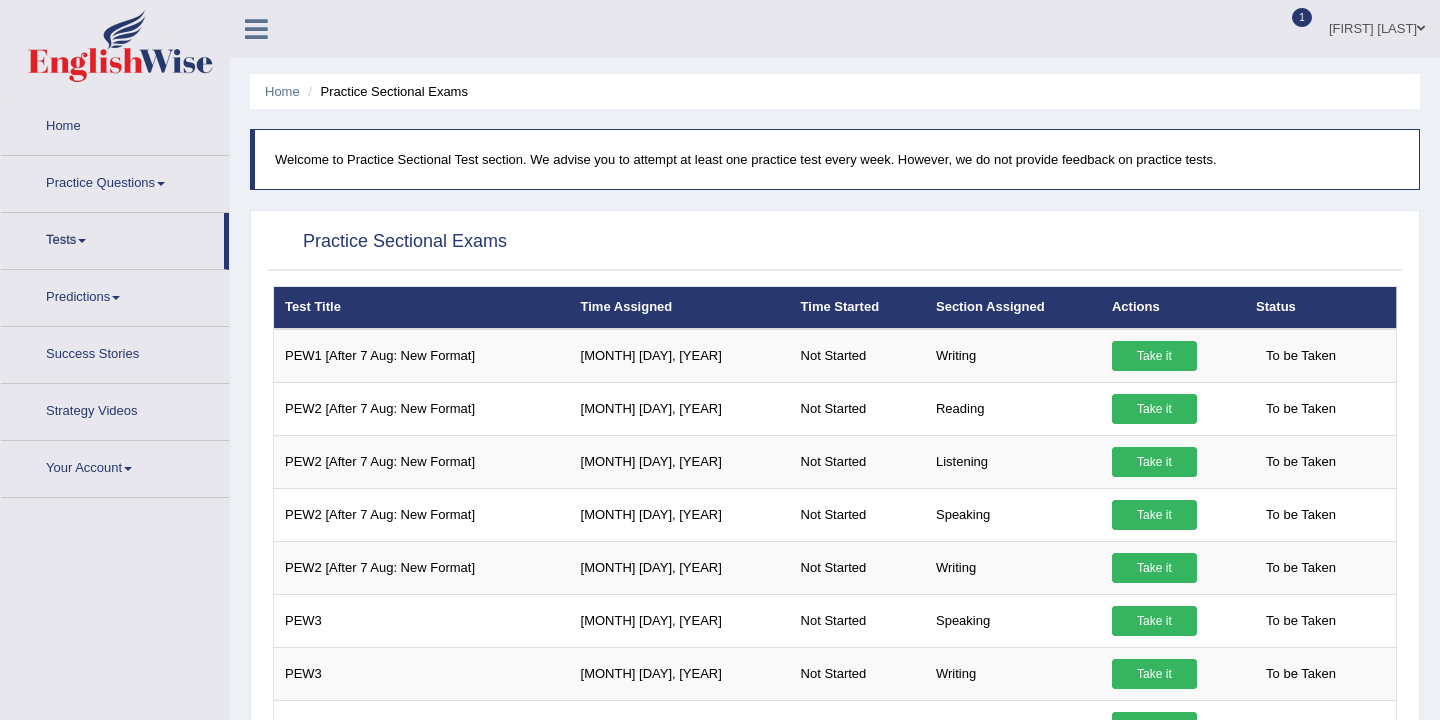 scroll, scrollTop: 0, scrollLeft: 0, axis: both 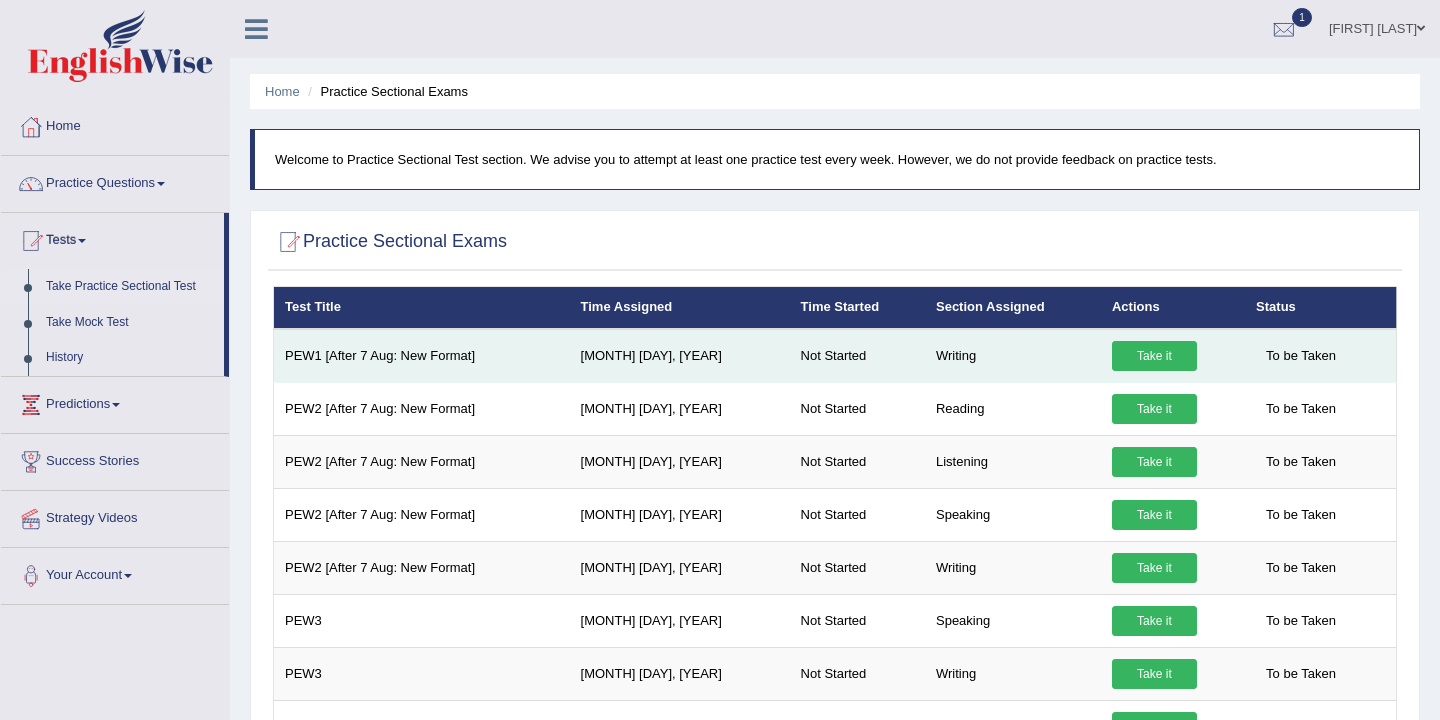 click on "Writing" at bounding box center [1013, 356] 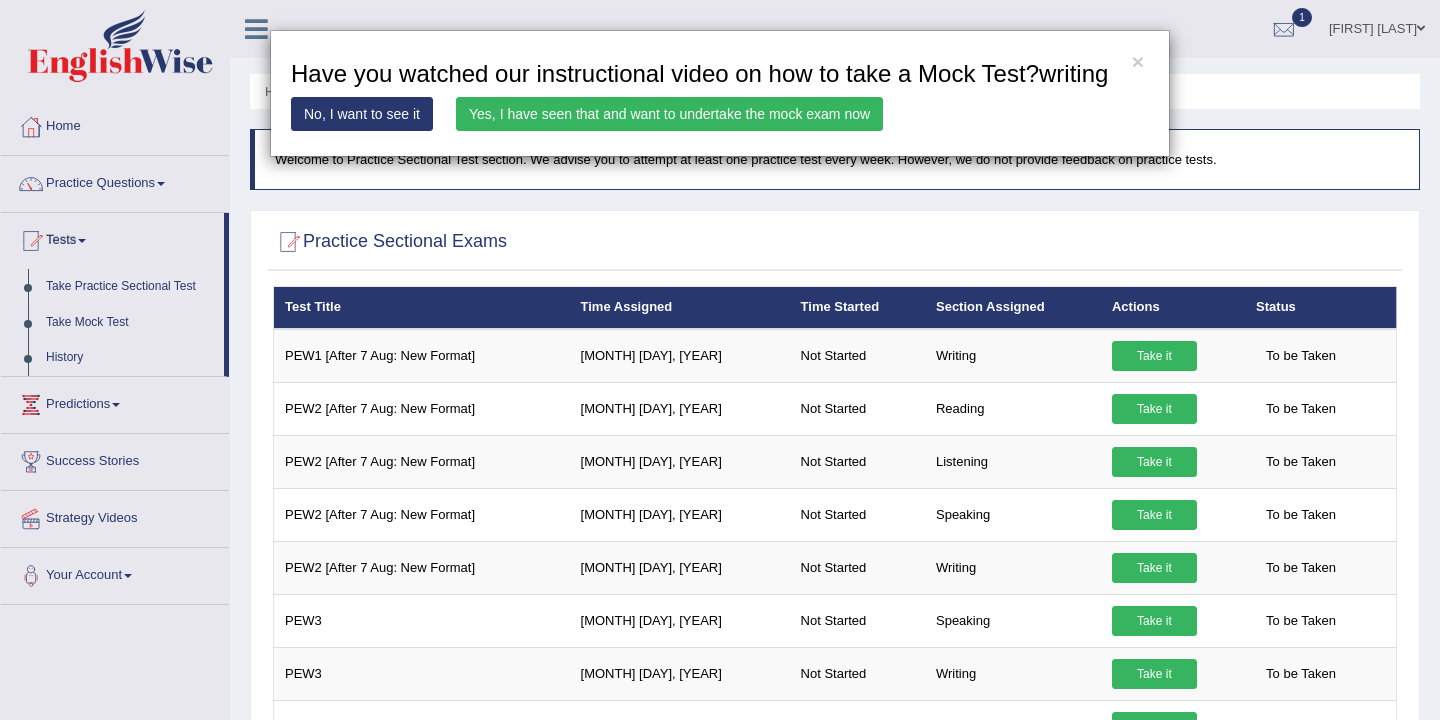 click on "Yes, I have seen that and want to undertake the mock exam now" at bounding box center [669, 114] 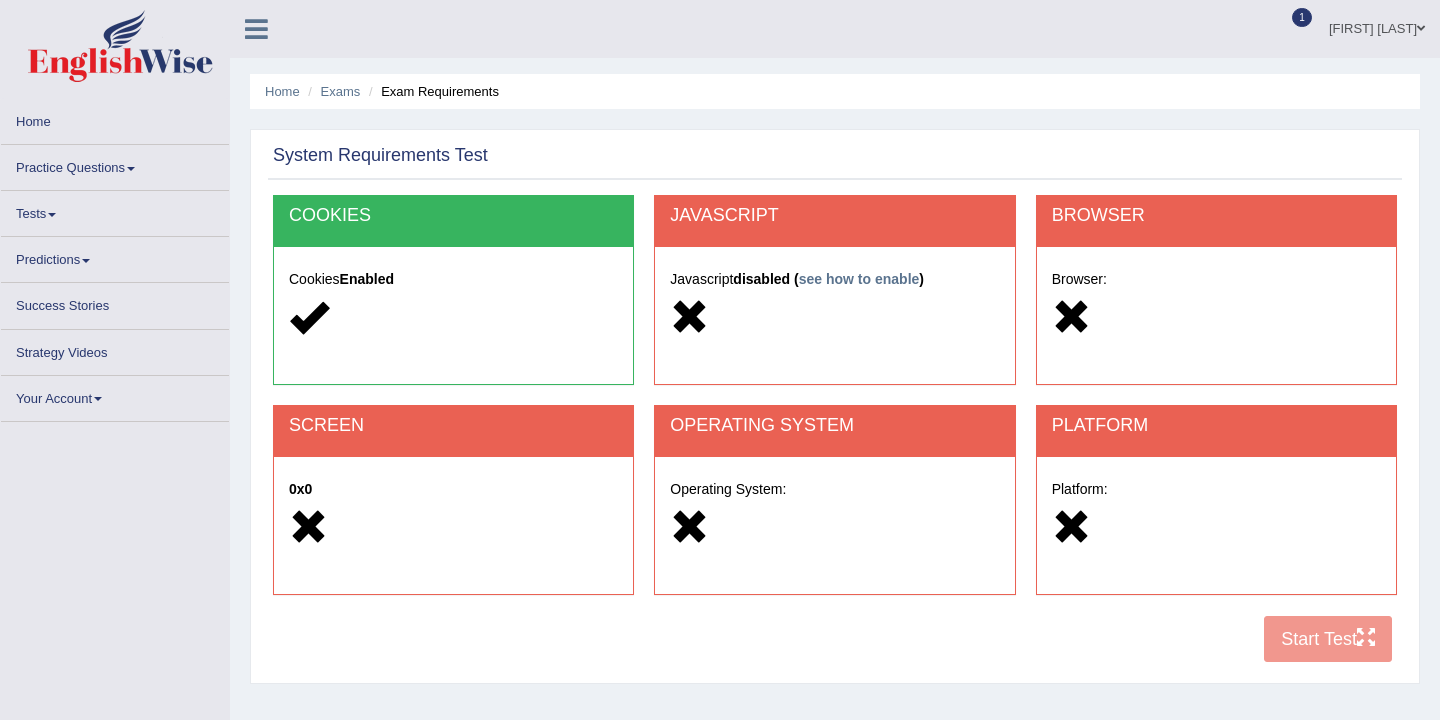 scroll, scrollTop: 0, scrollLeft: 0, axis: both 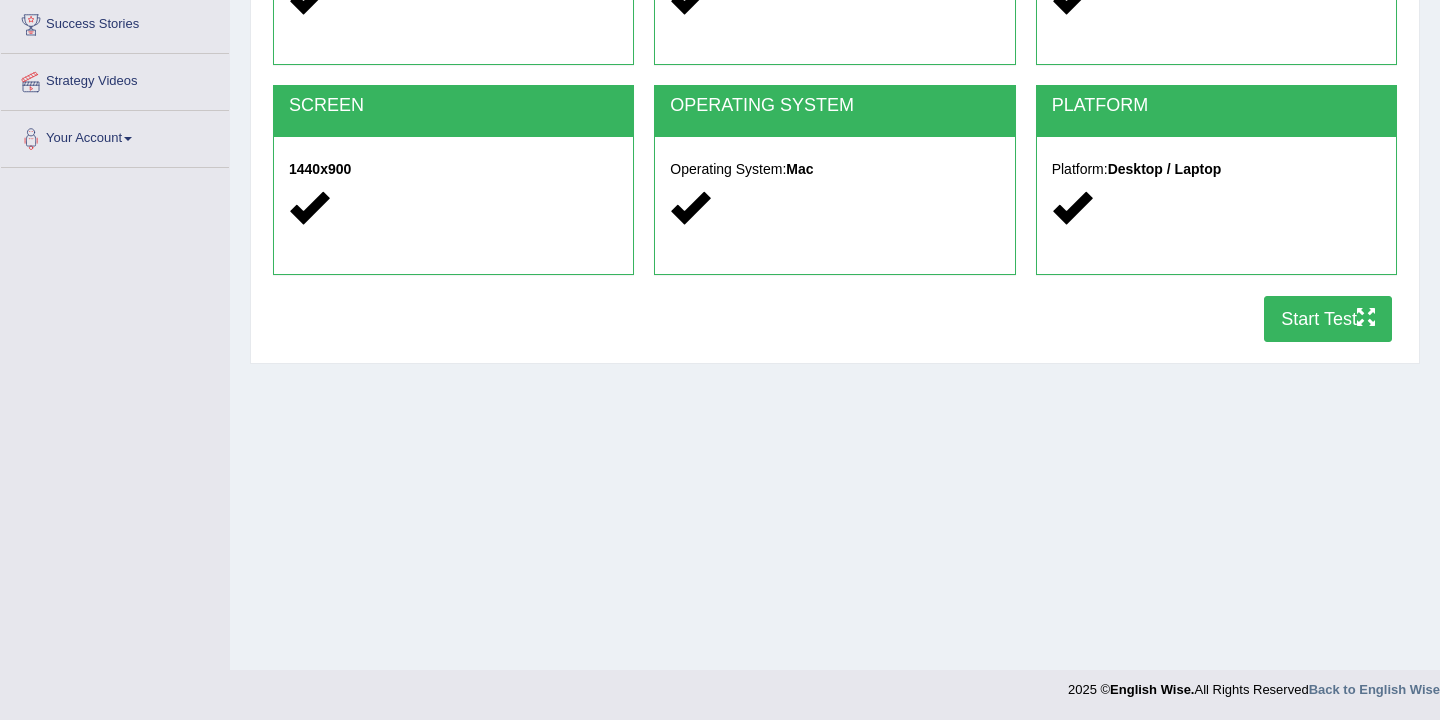 click on "Start Test" at bounding box center [1328, 319] 